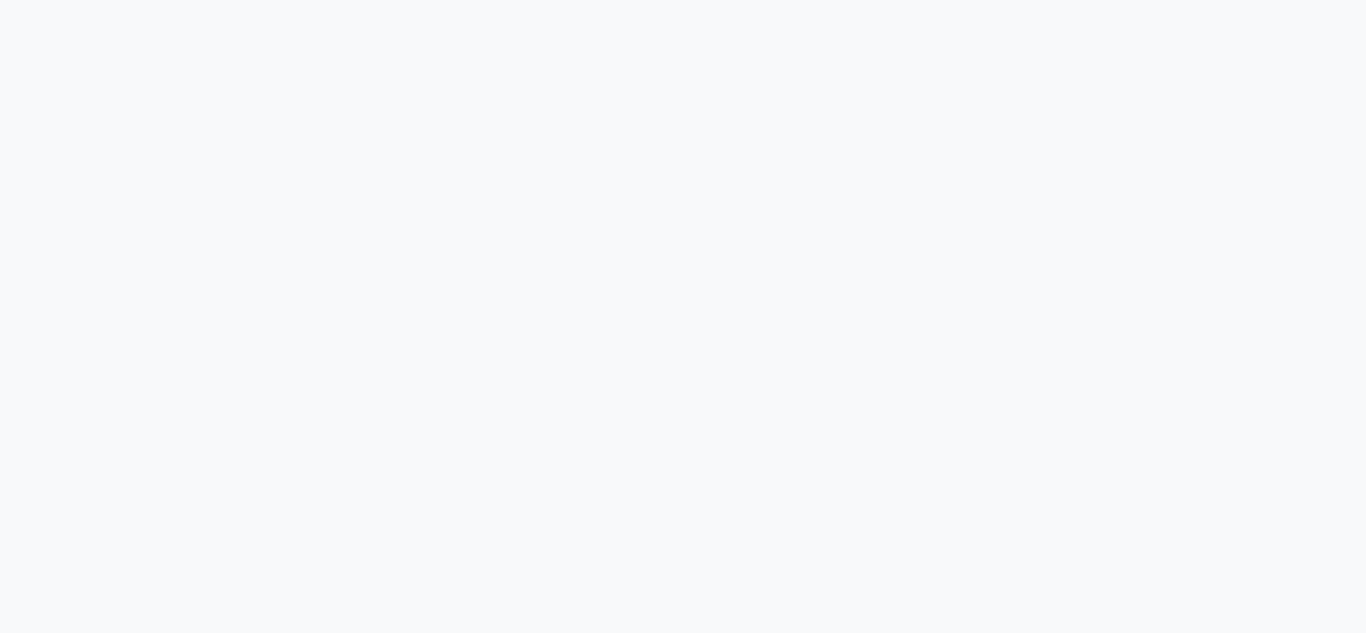 scroll, scrollTop: 0, scrollLeft: 0, axis: both 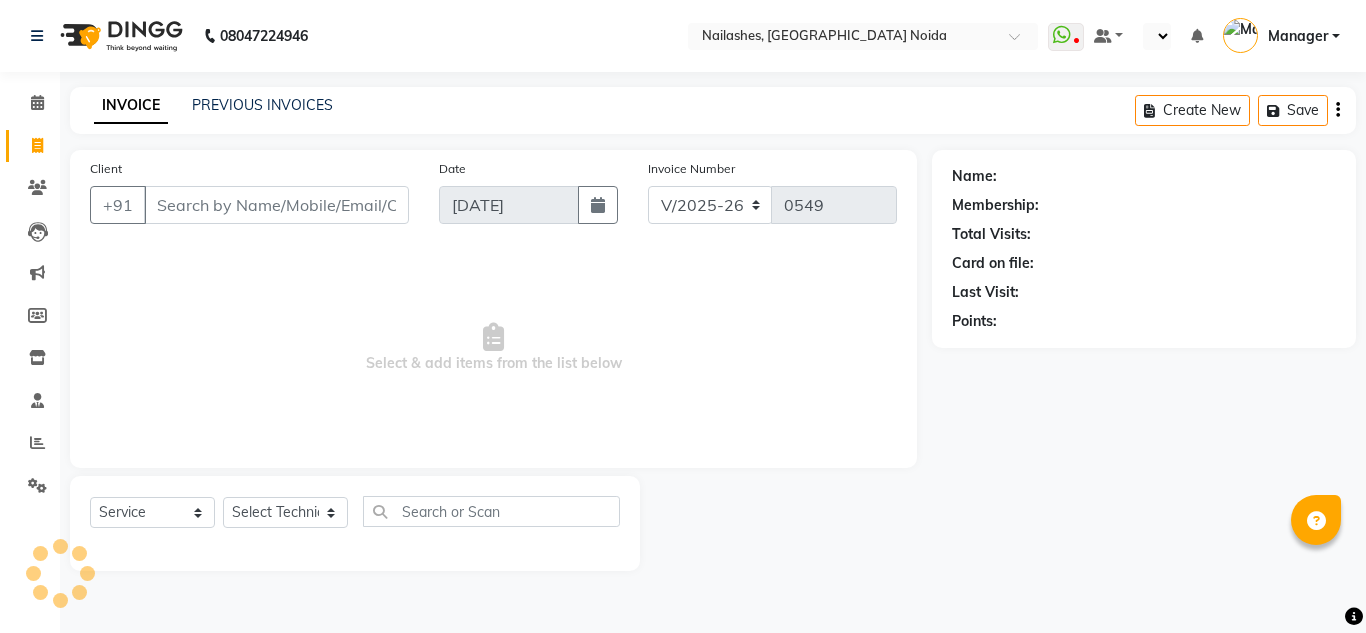 select on "en" 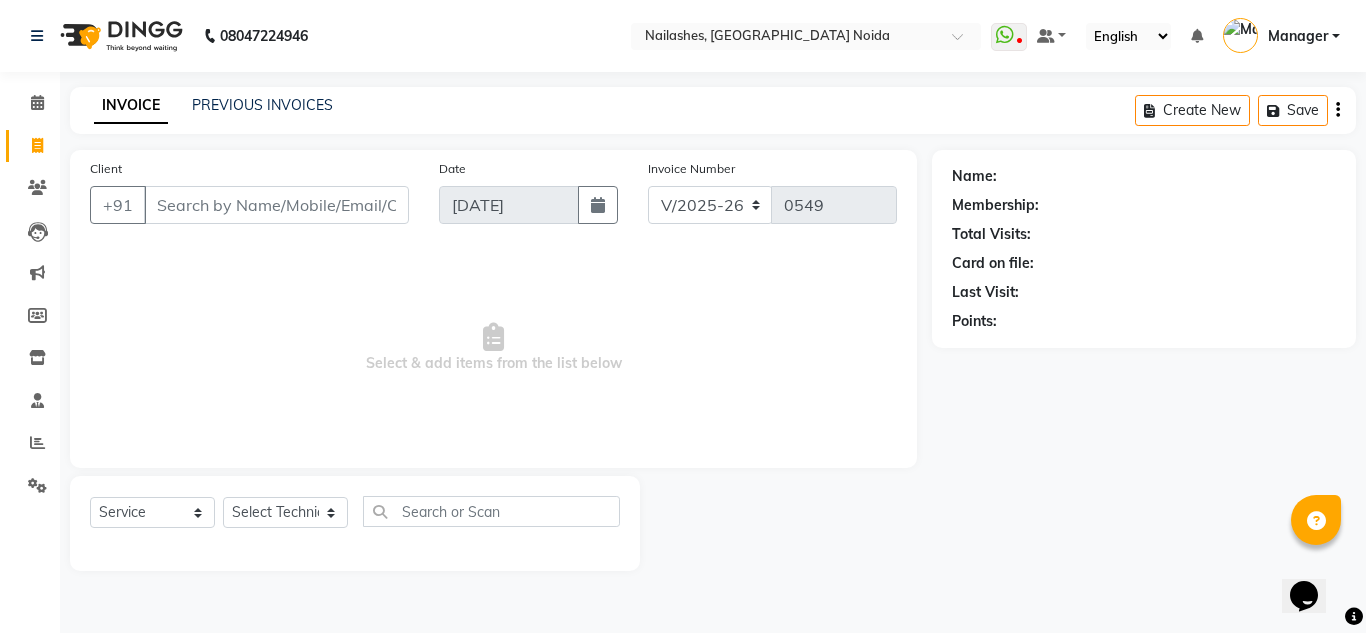 scroll, scrollTop: 0, scrollLeft: 0, axis: both 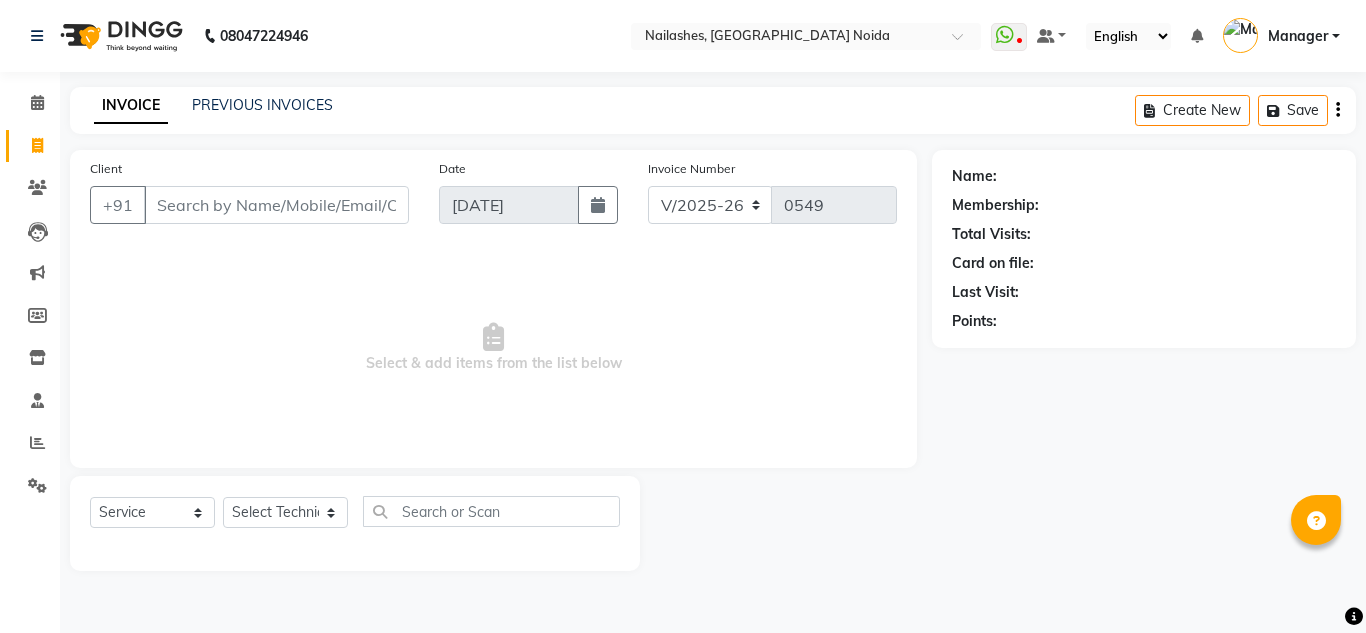 select on "6068" 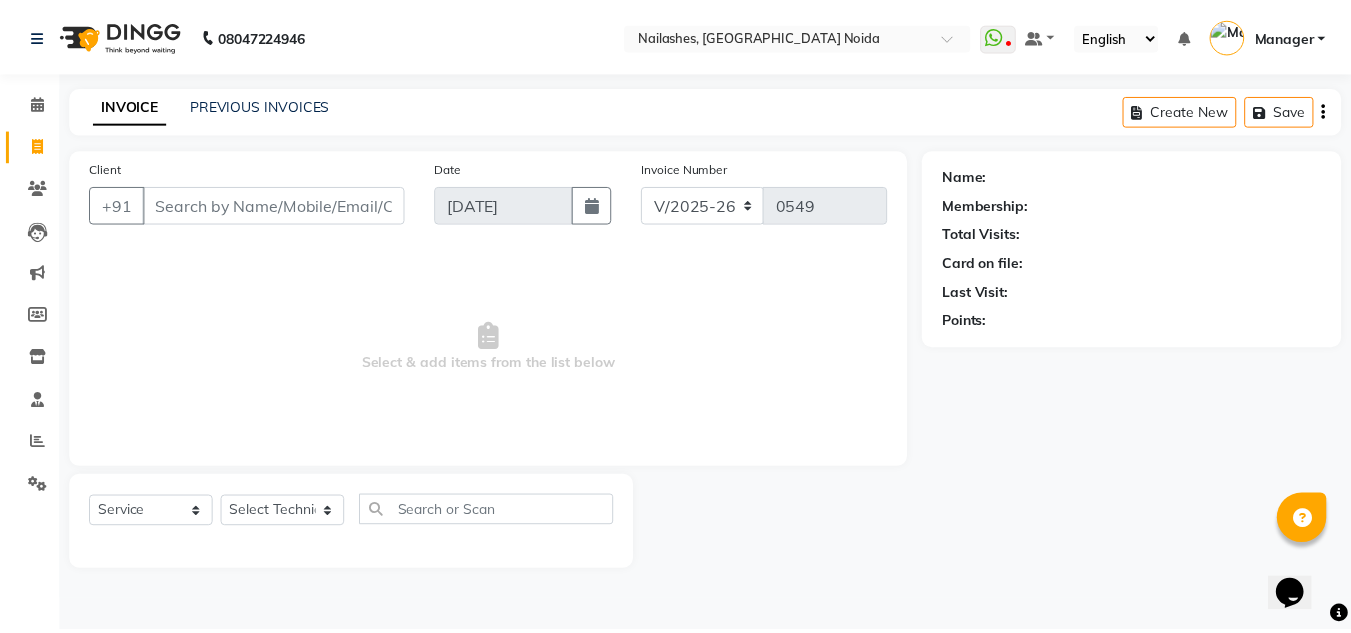 scroll, scrollTop: 0, scrollLeft: 0, axis: both 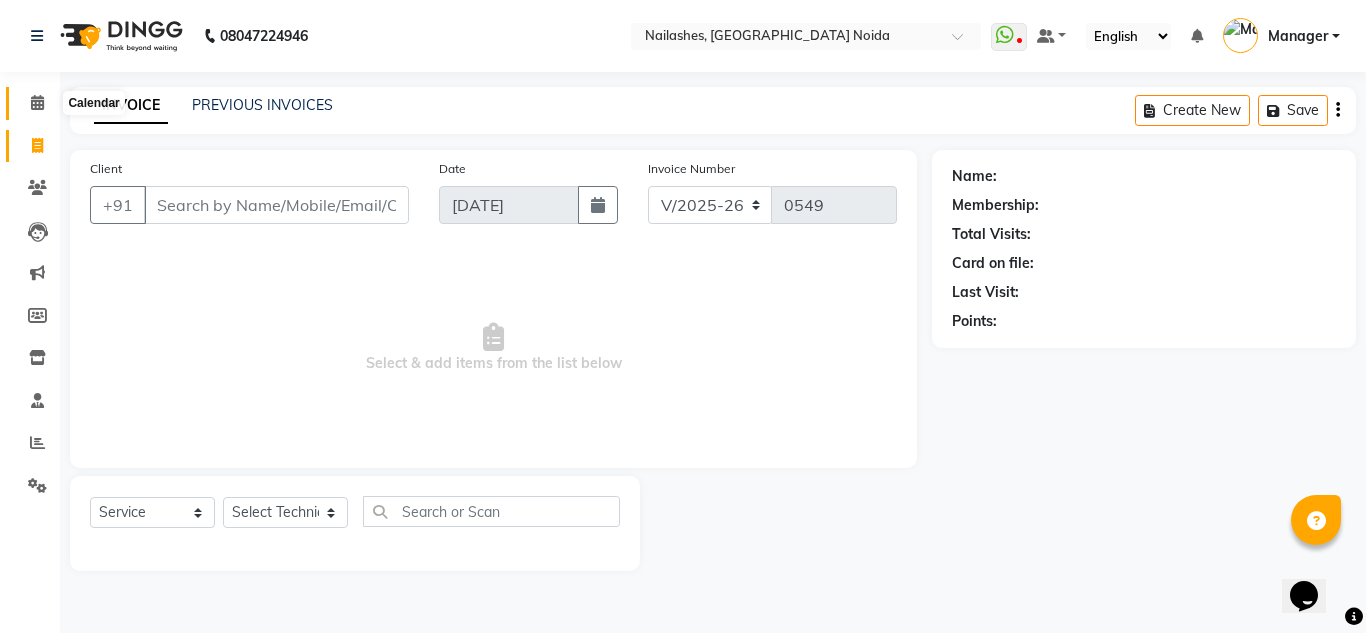click 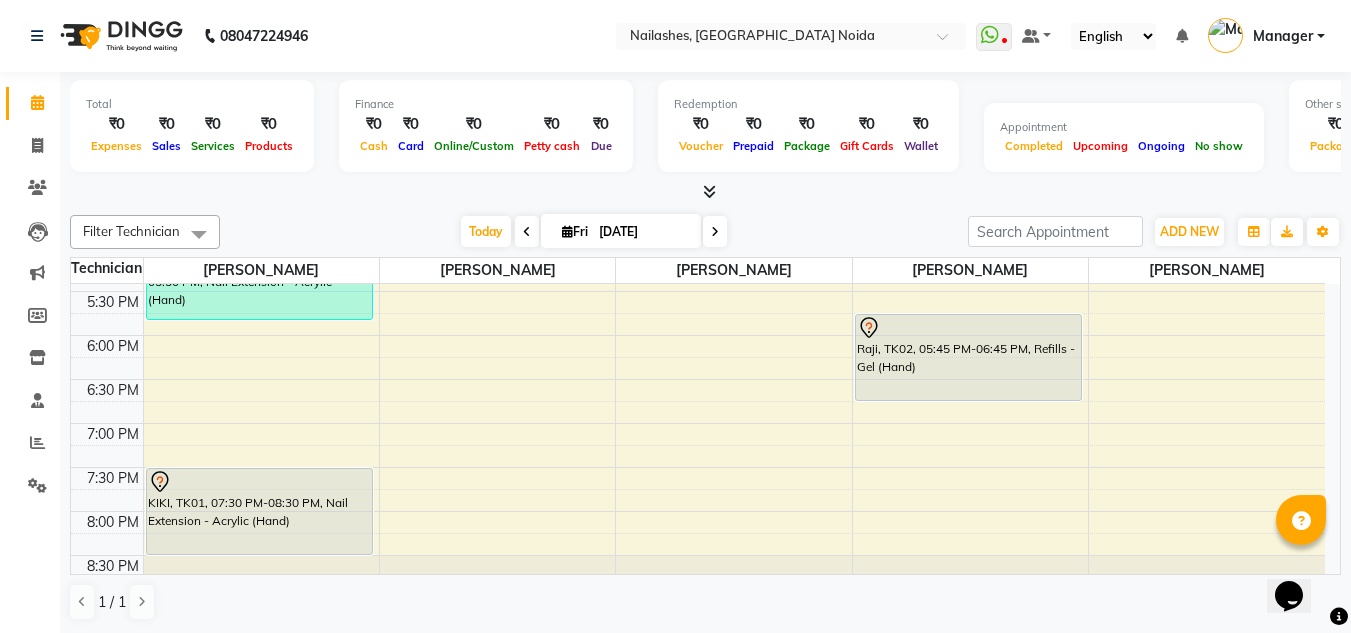 scroll, scrollTop: 670, scrollLeft: 0, axis: vertical 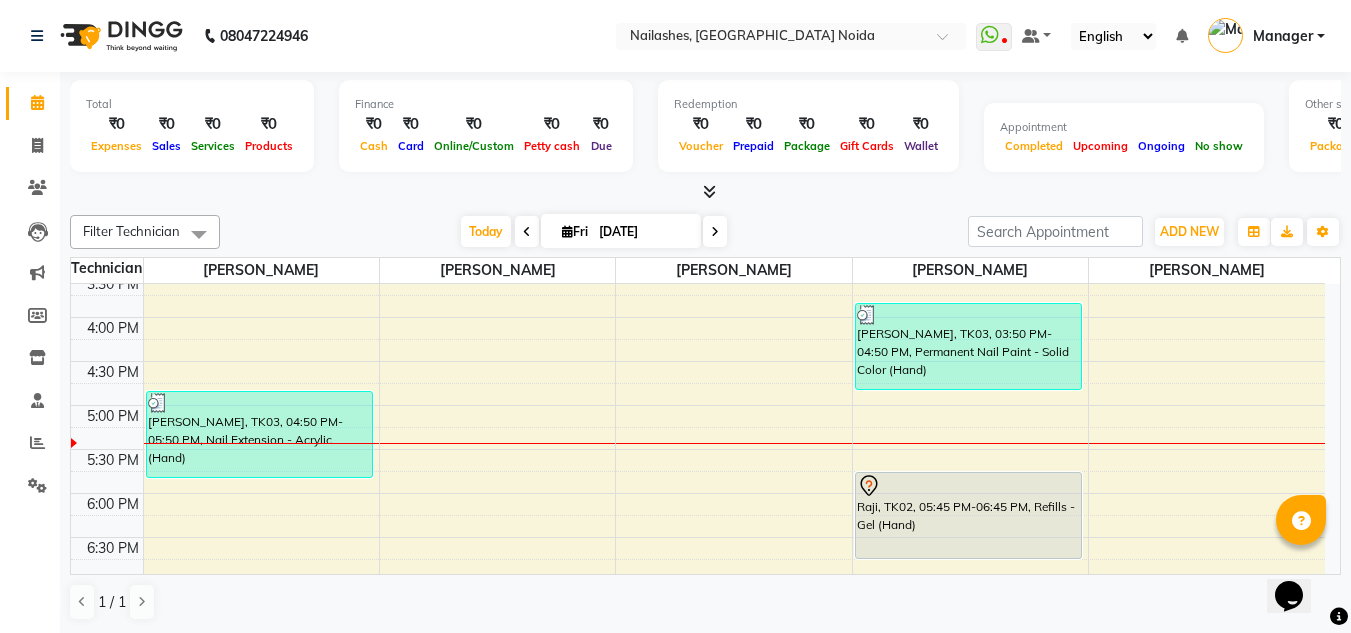 click on "Other sales  ₹0  Packages ₹0  Memberships ₹0  Vouchers ₹0  Prepaids ₹0  Gift Cards" at bounding box center (1467, 126) 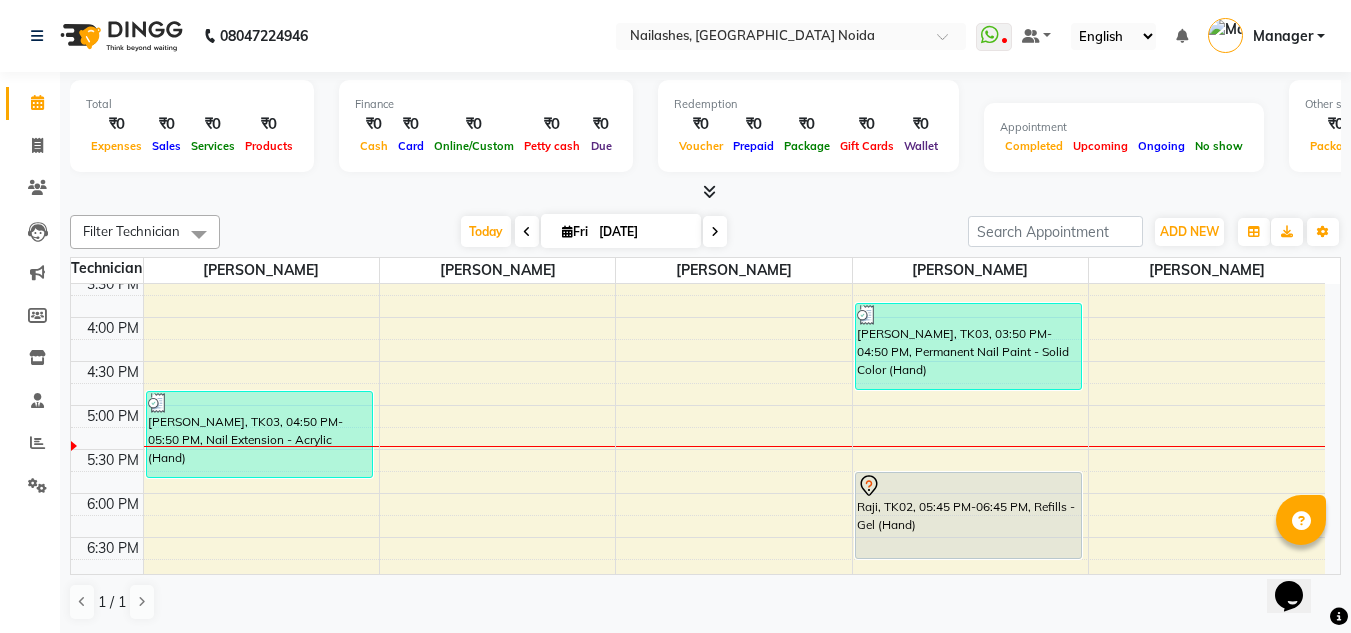 click at bounding box center [715, 231] 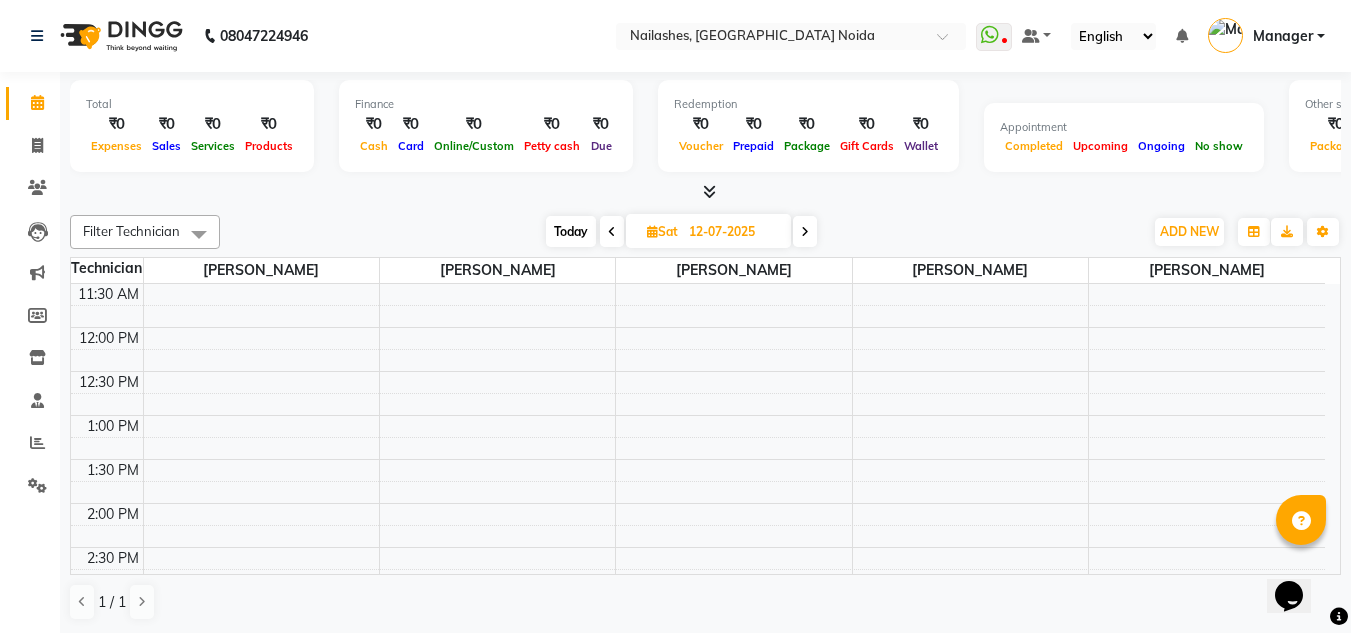 scroll, scrollTop: 251, scrollLeft: 0, axis: vertical 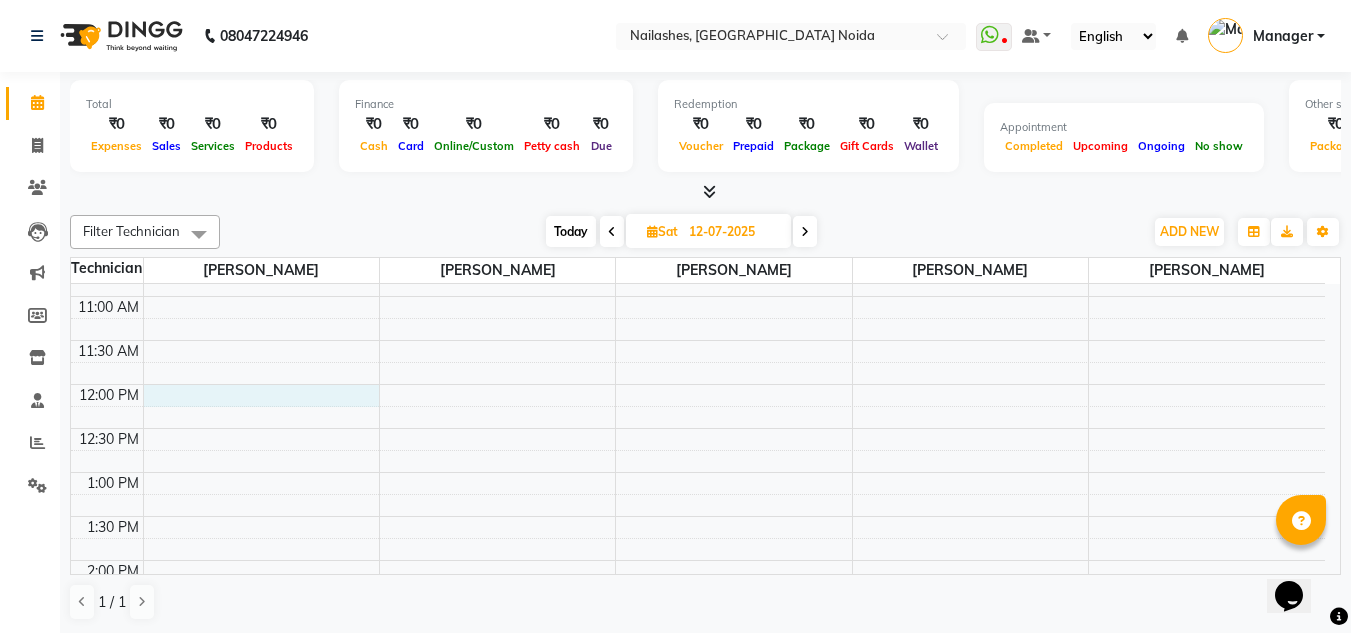 click on "8:00 AM 8:30 AM 9:00 AM 9:30 AM 10:00 AM 10:30 AM 11:00 AM 11:30 AM 12:00 PM 12:30 PM 1:00 PM 1:30 PM 2:00 PM 2:30 PM 3:00 PM 3:30 PM 4:00 PM 4:30 PM 5:00 PM 5:30 PM 6:00 PM 6:30 PM 7:00 PM 7:30 PM 8:00 PM 8:30 PM" at bounding box center (698, 604) 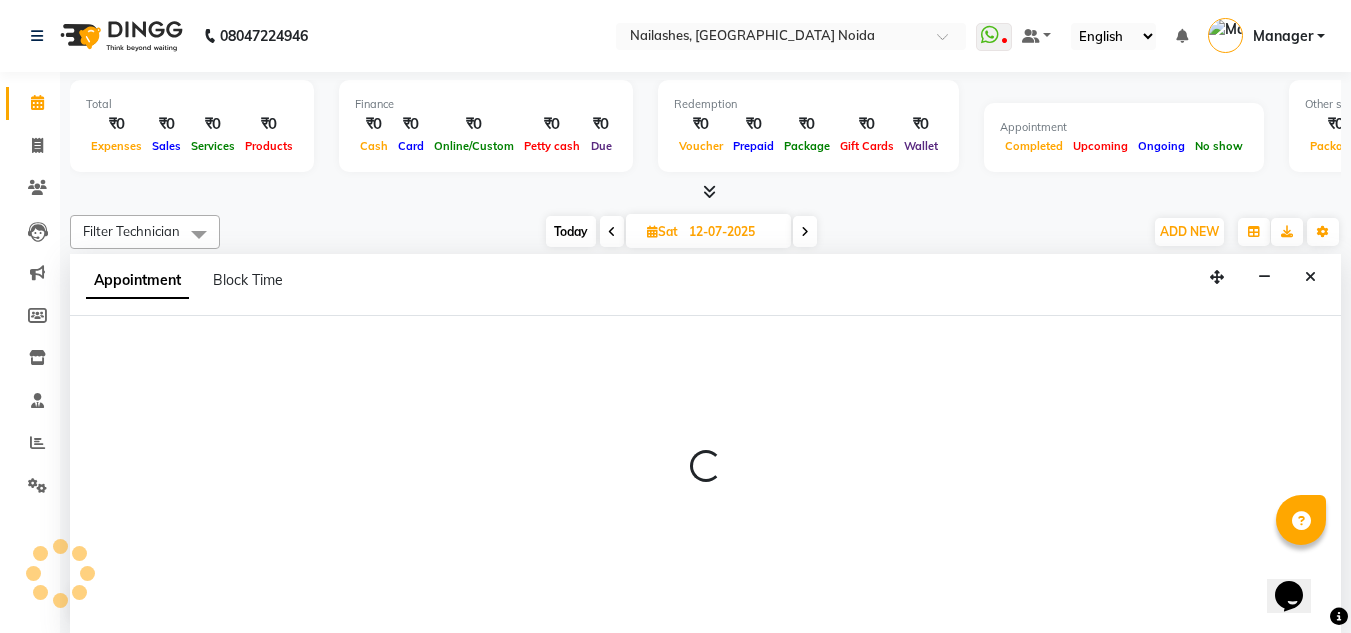 scroll, scrollTop: 1, scrollLeft: 0, axis: vertical 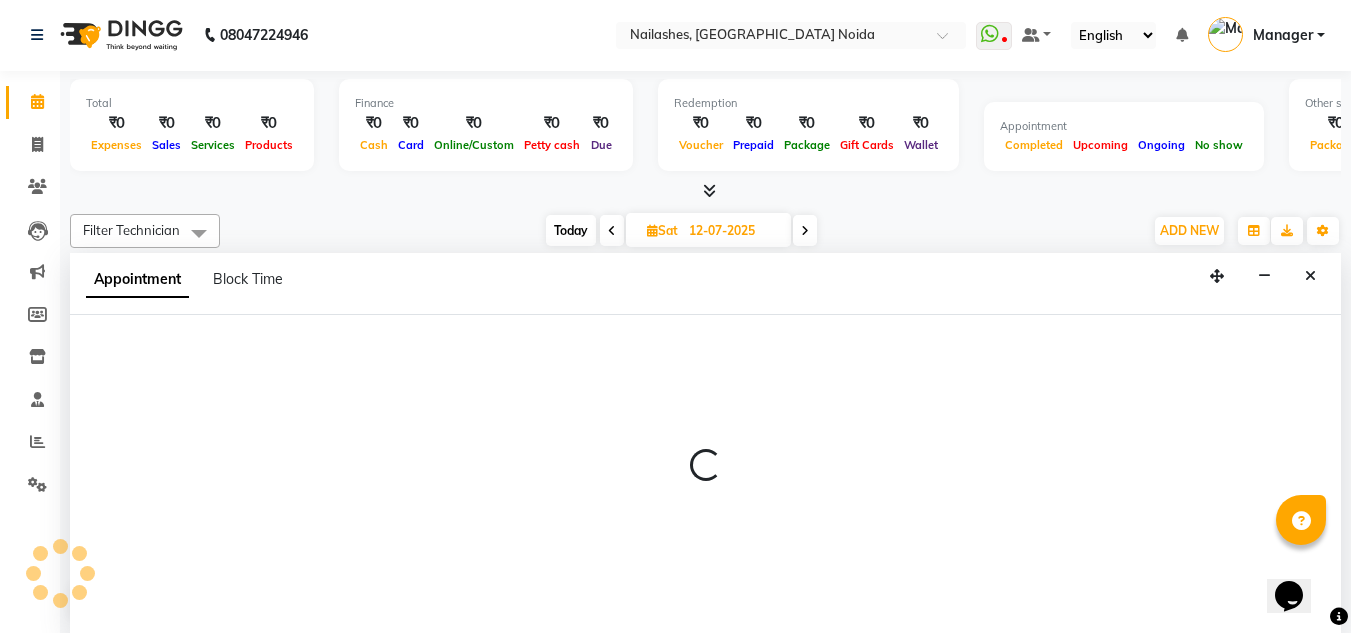 select on "44095" 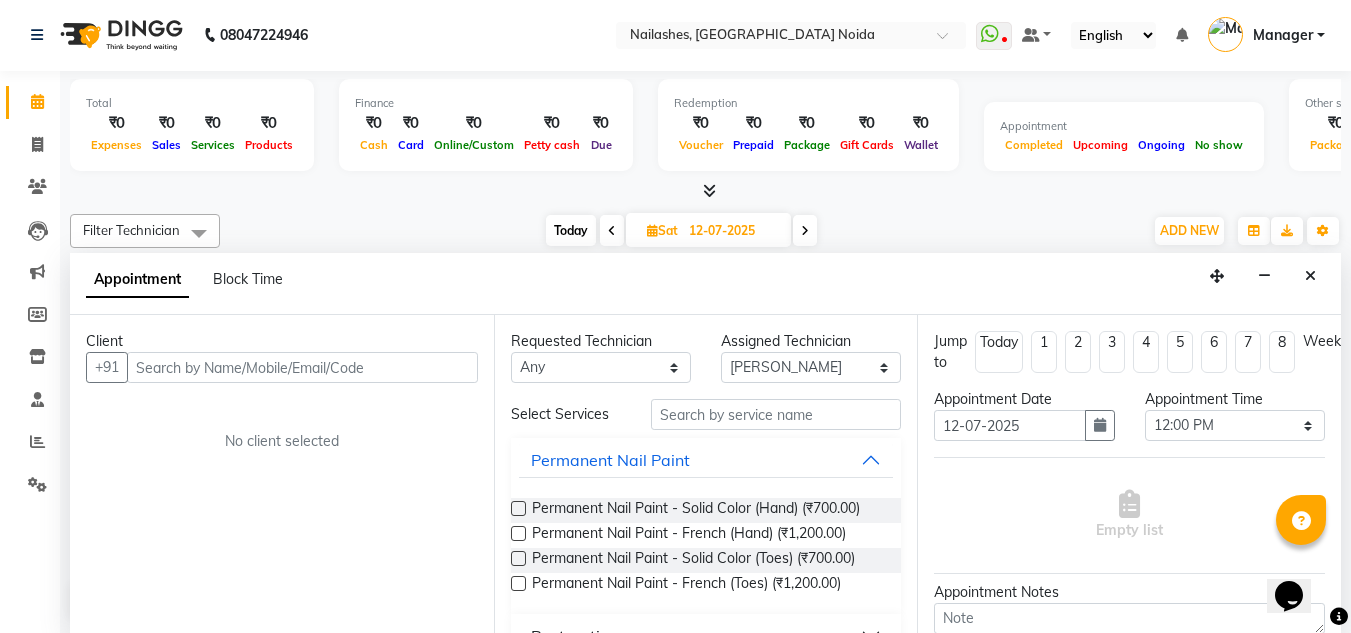 click at bounding box center (302, 367) 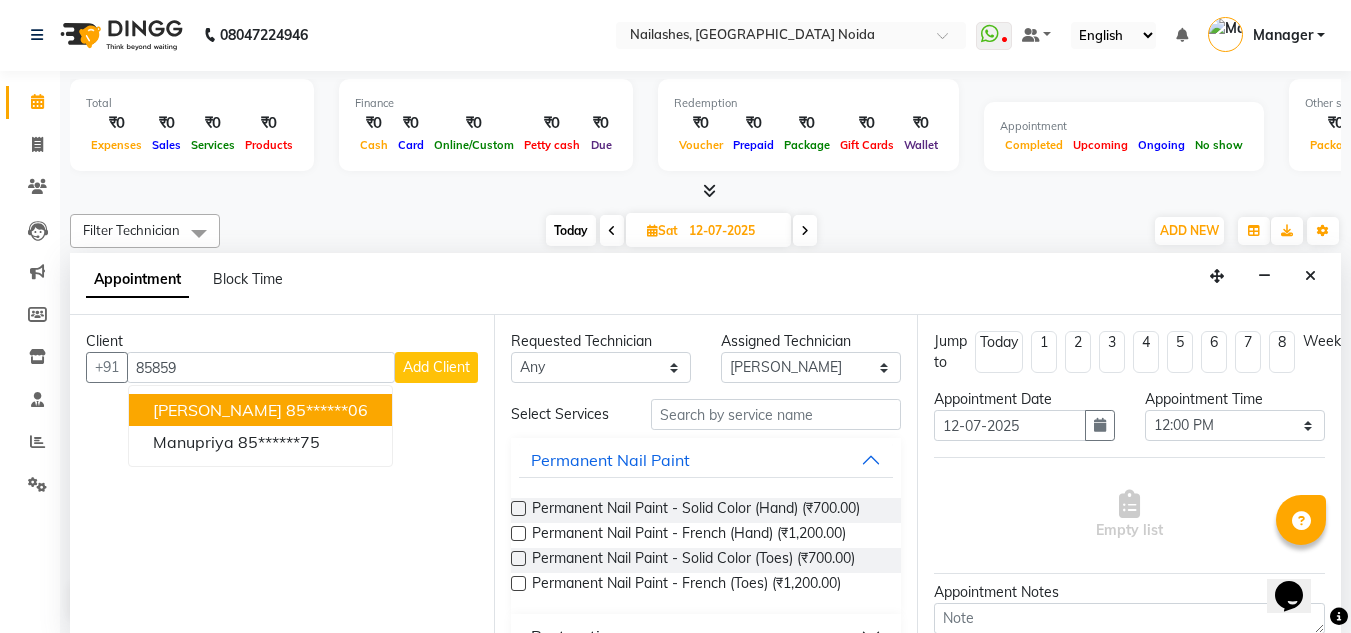 click on "Akanksha Chauhan" at bounding box center (217, 410) 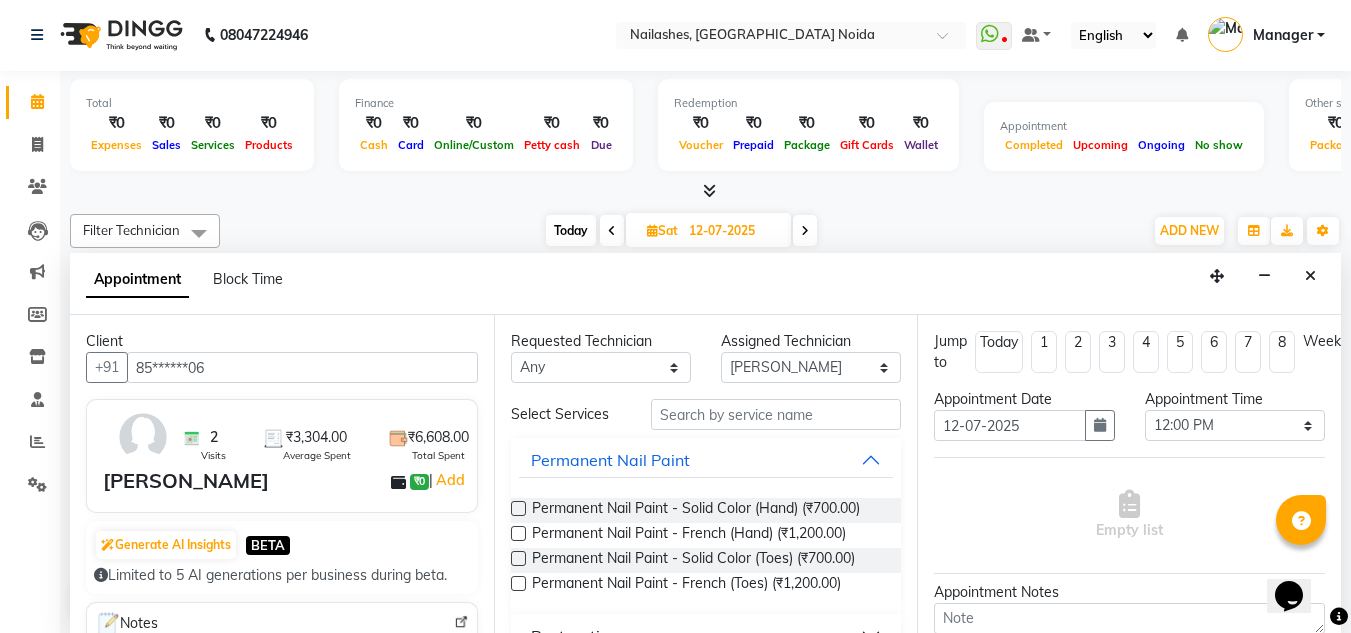 type on "85******06" 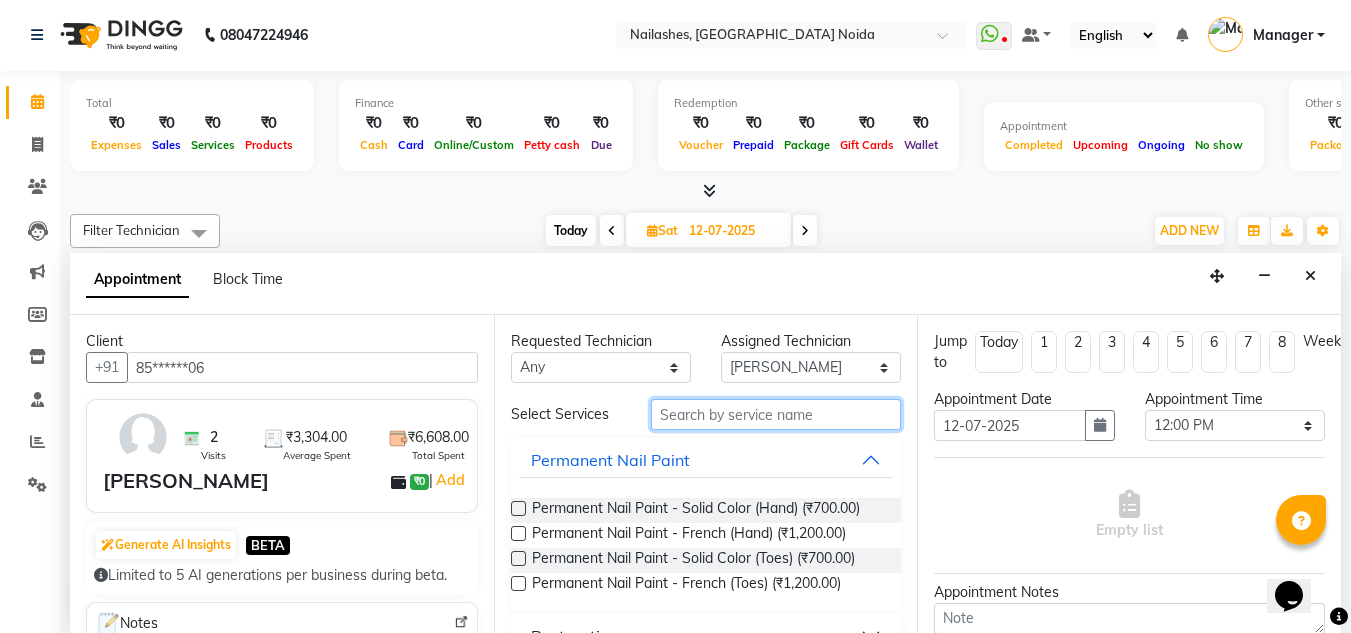click at bounding box center (776, 414) 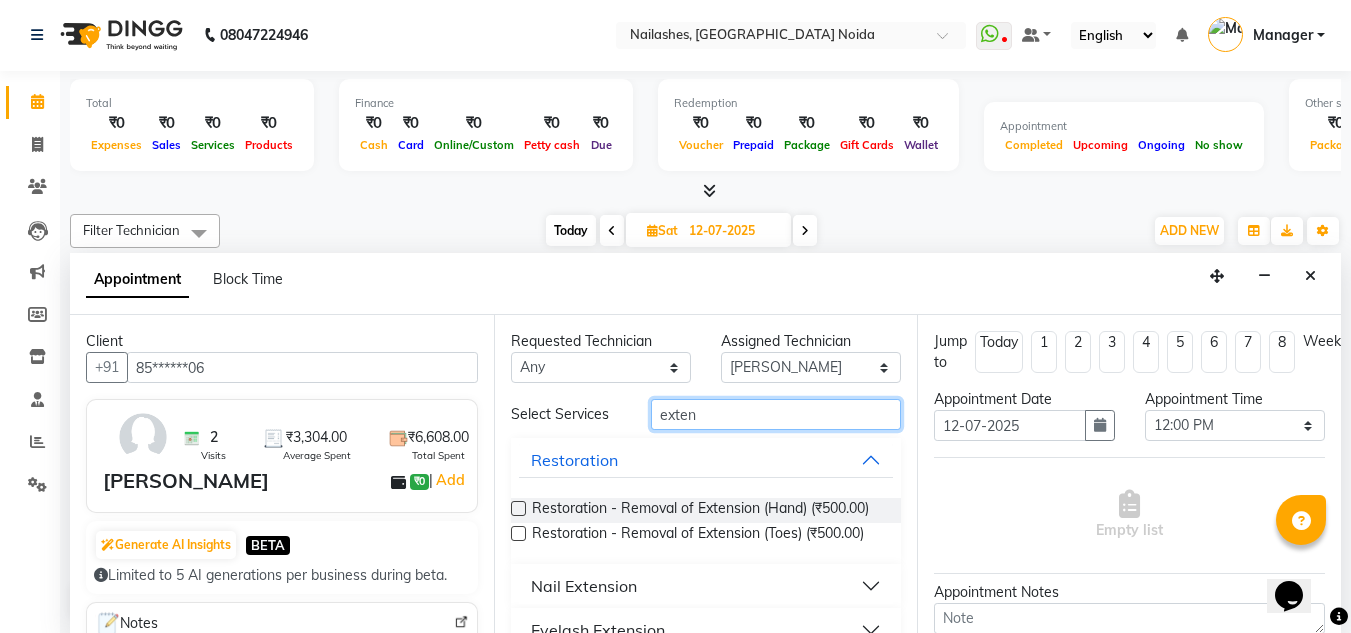 type on "exten" 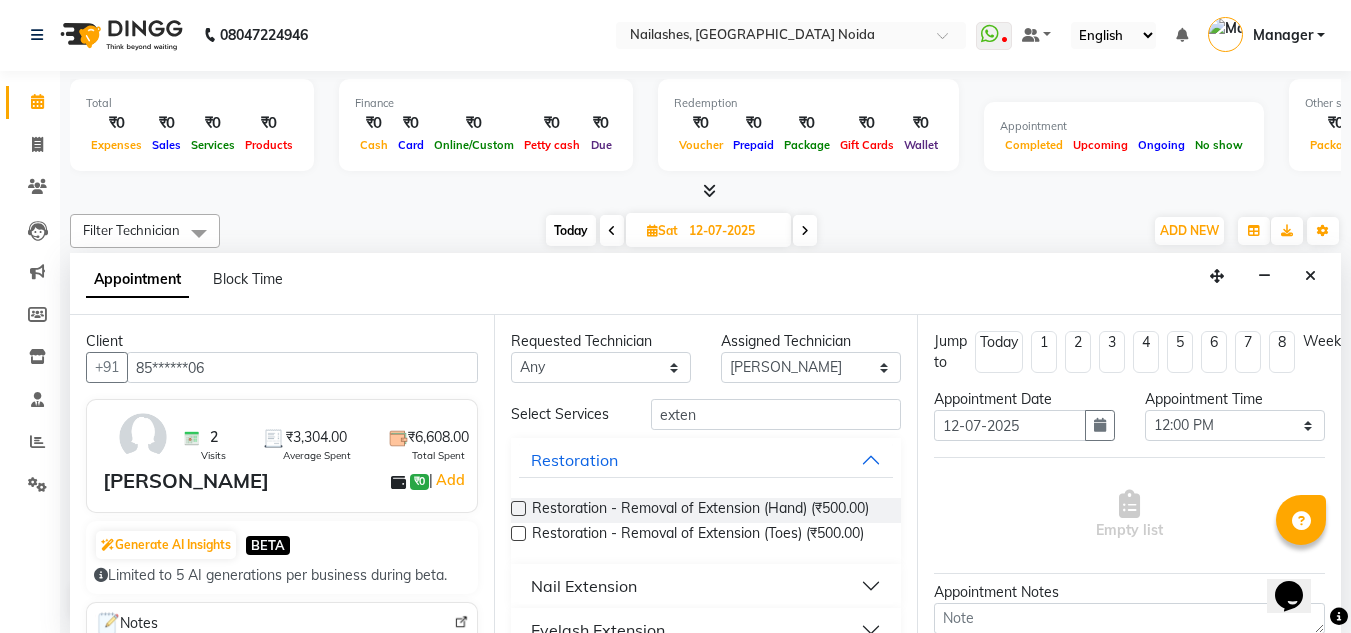 click on "Nail Extension" at bounding box center [706, 586] 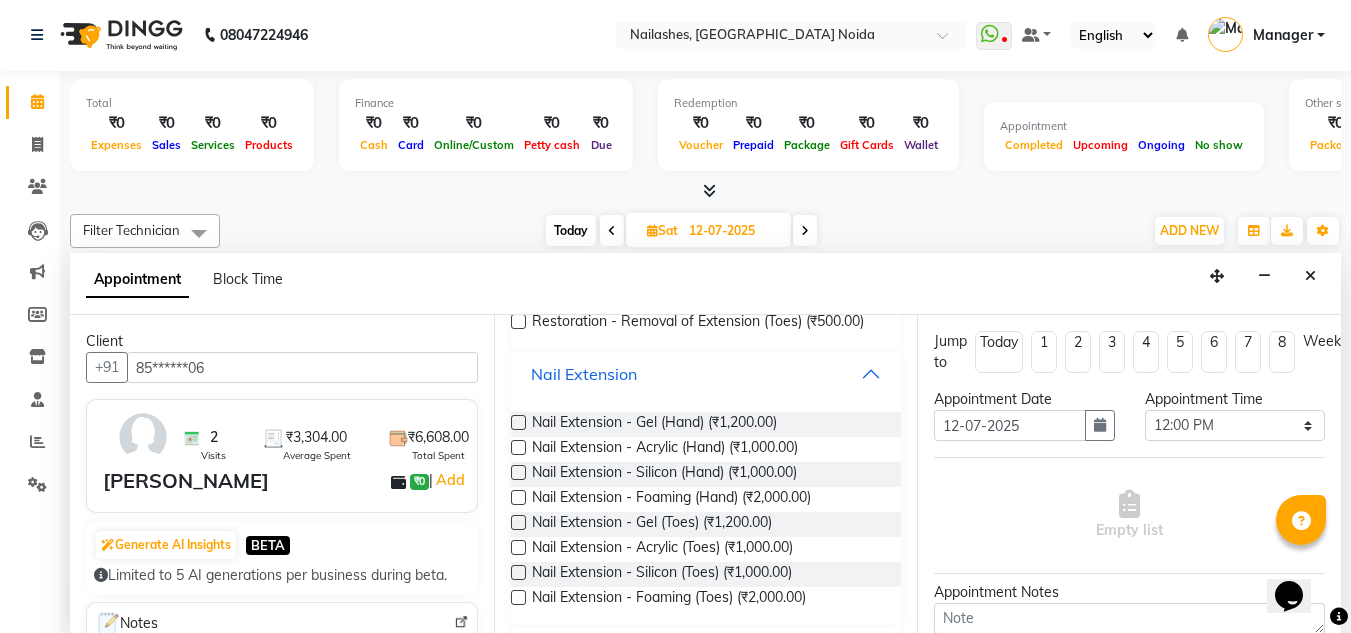 scroll, scrollTop: 216, scrollLeft: 0, axis: vertical 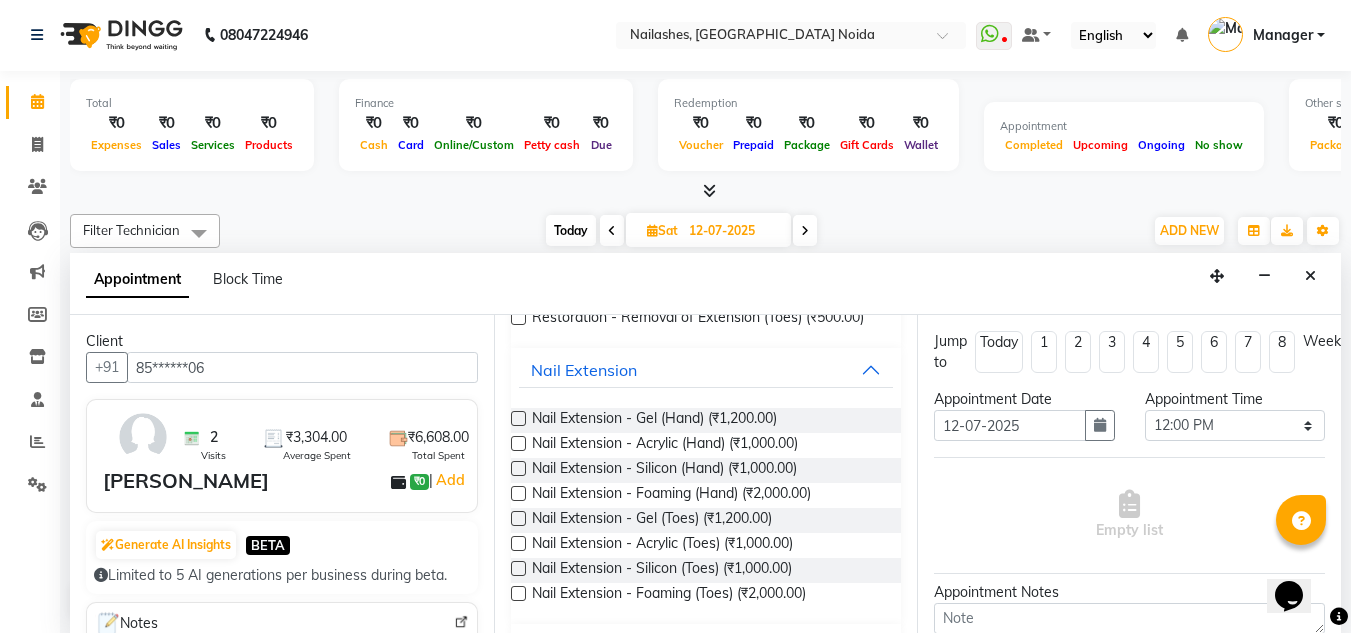 click at bounding box center [518, 418] 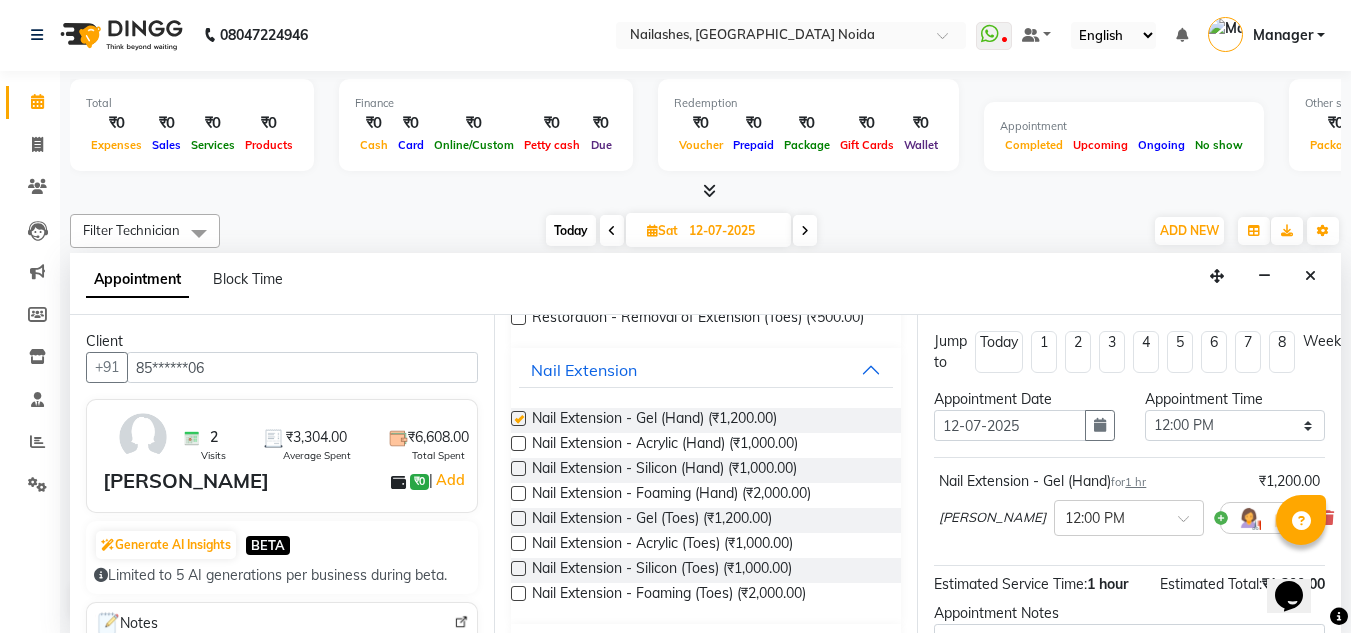 checkbox on "false" 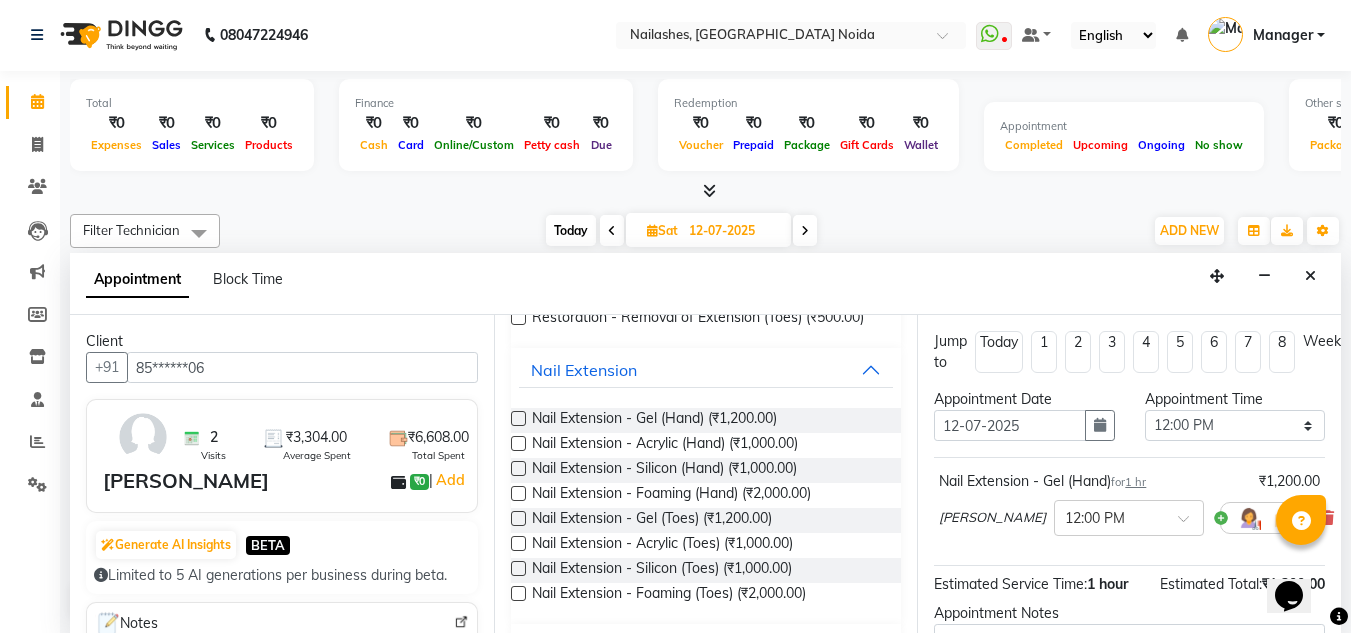 scroll, scrollTop: 223, scrollLeft: 0, axis: vertical 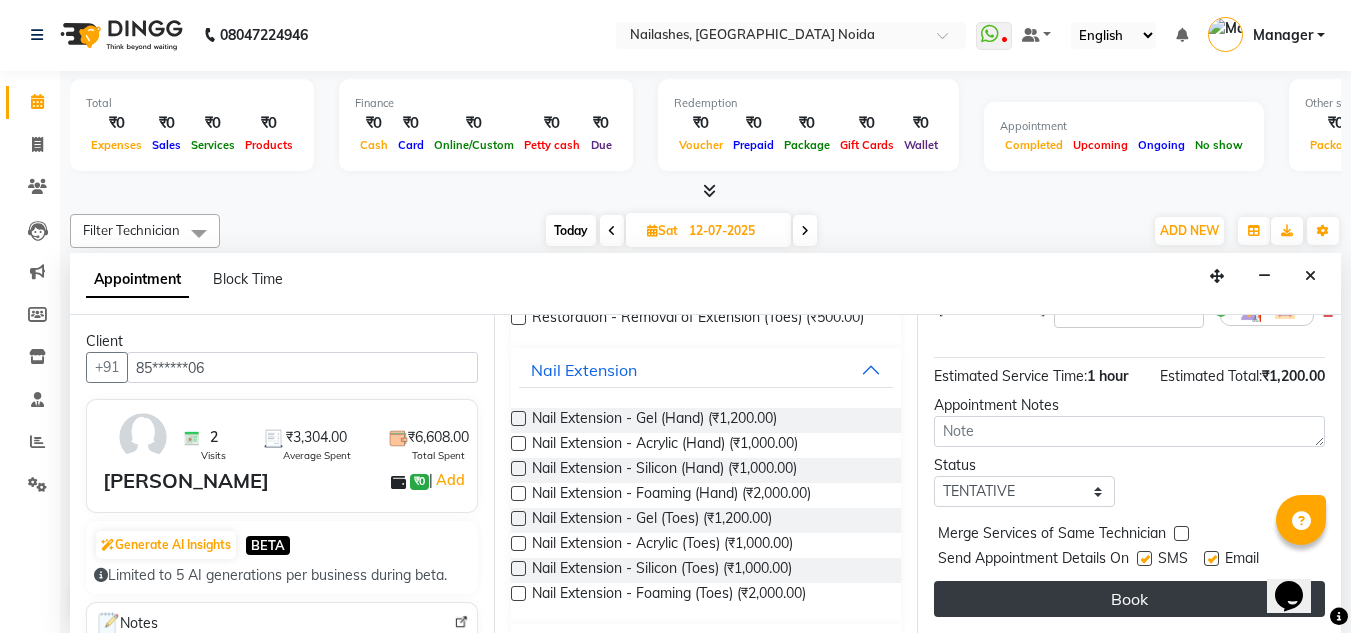 click on "Book" at bounding box center (1129, 599) 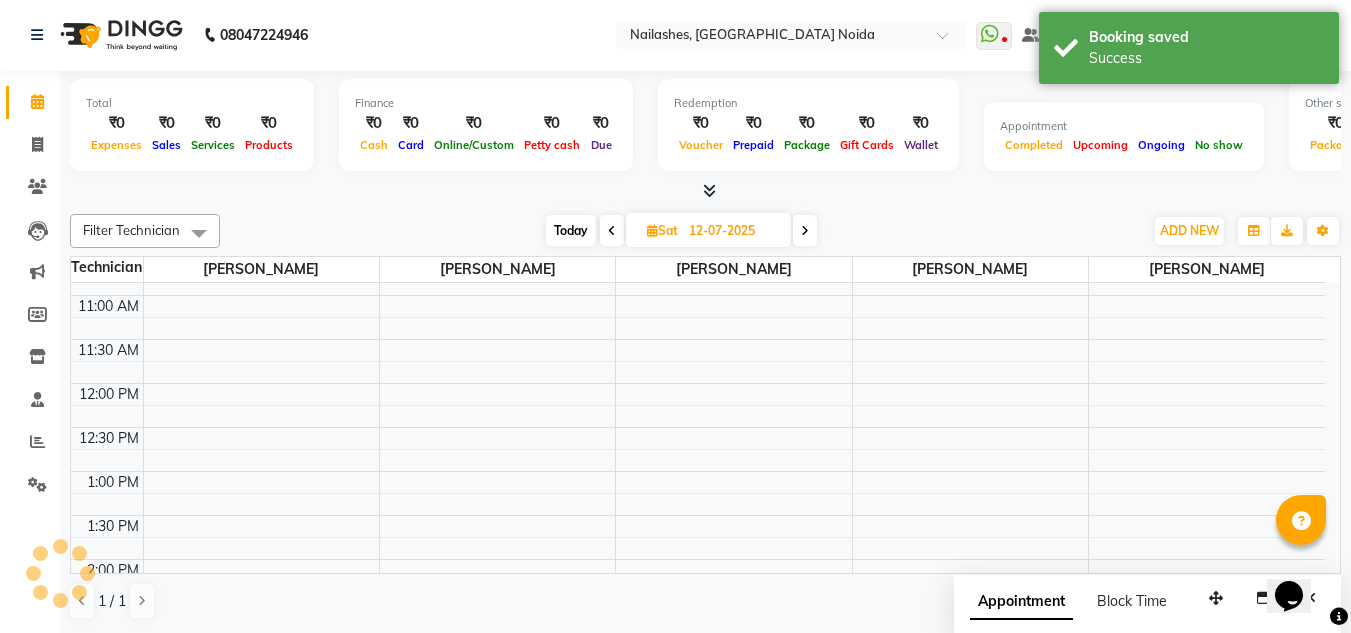 scroll, scrollTop: 0, scrollLeft: 0, axis: both 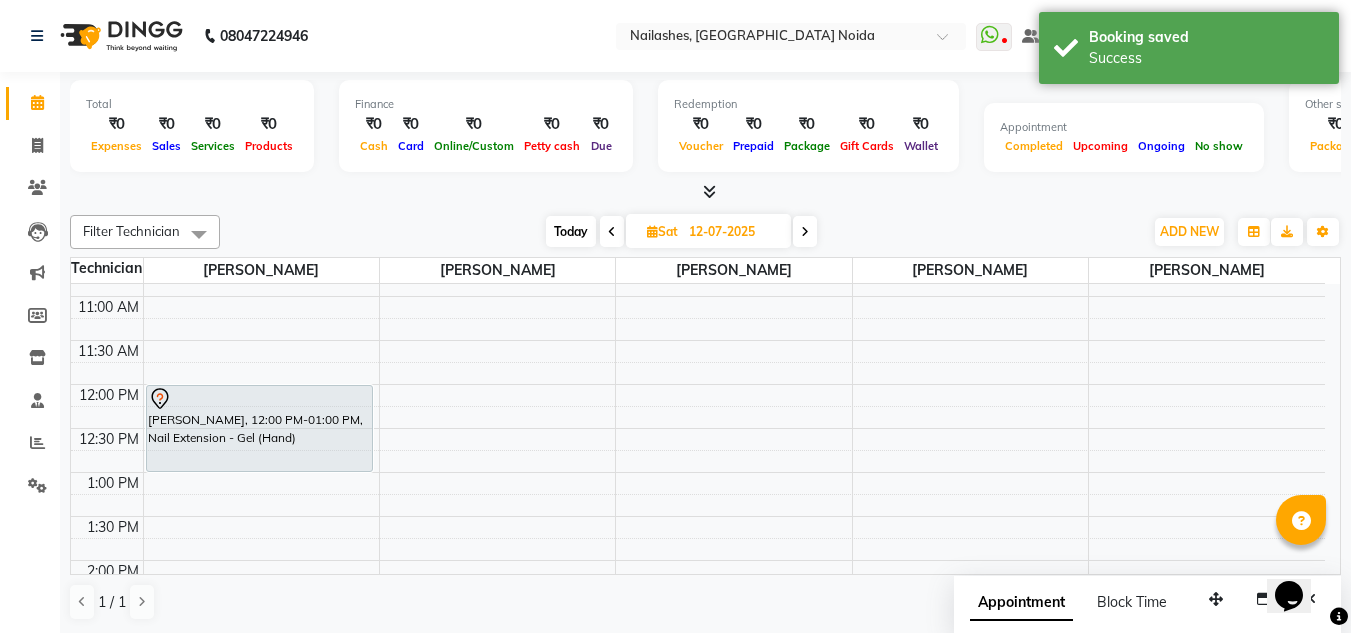 click on "Today" at bounding box center [571, 231] 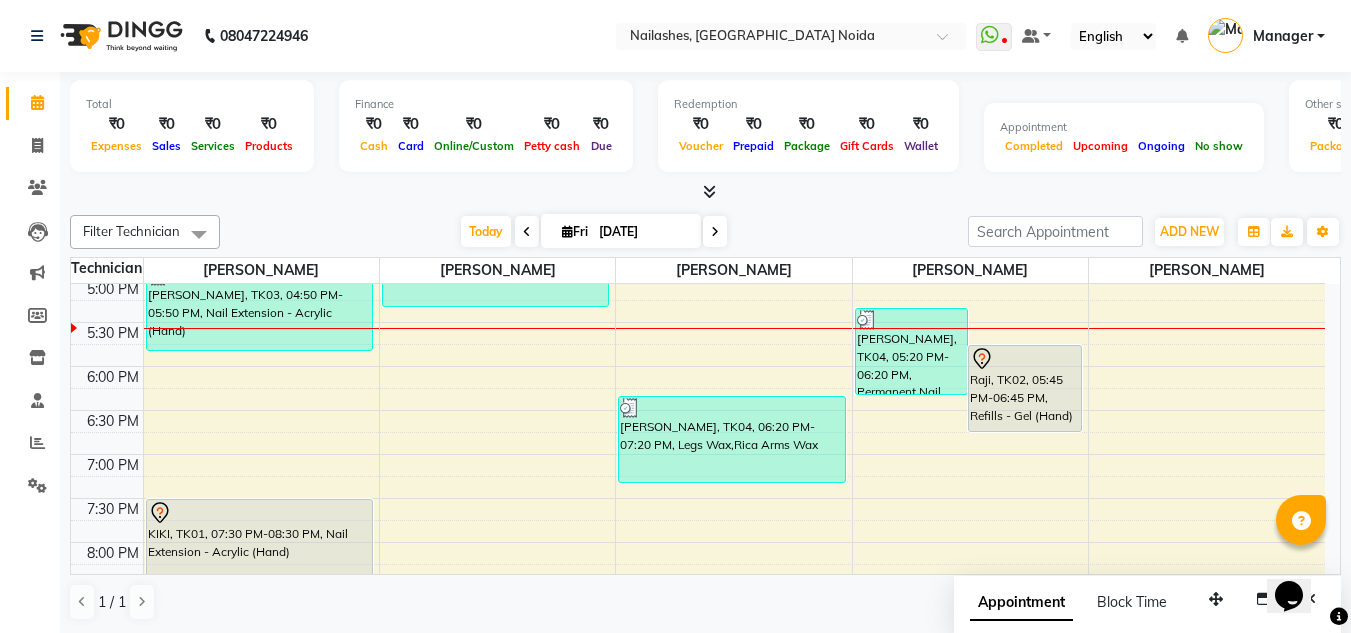 scroll, scrollTop: 791, scrollLeft: 0, axis: vertical 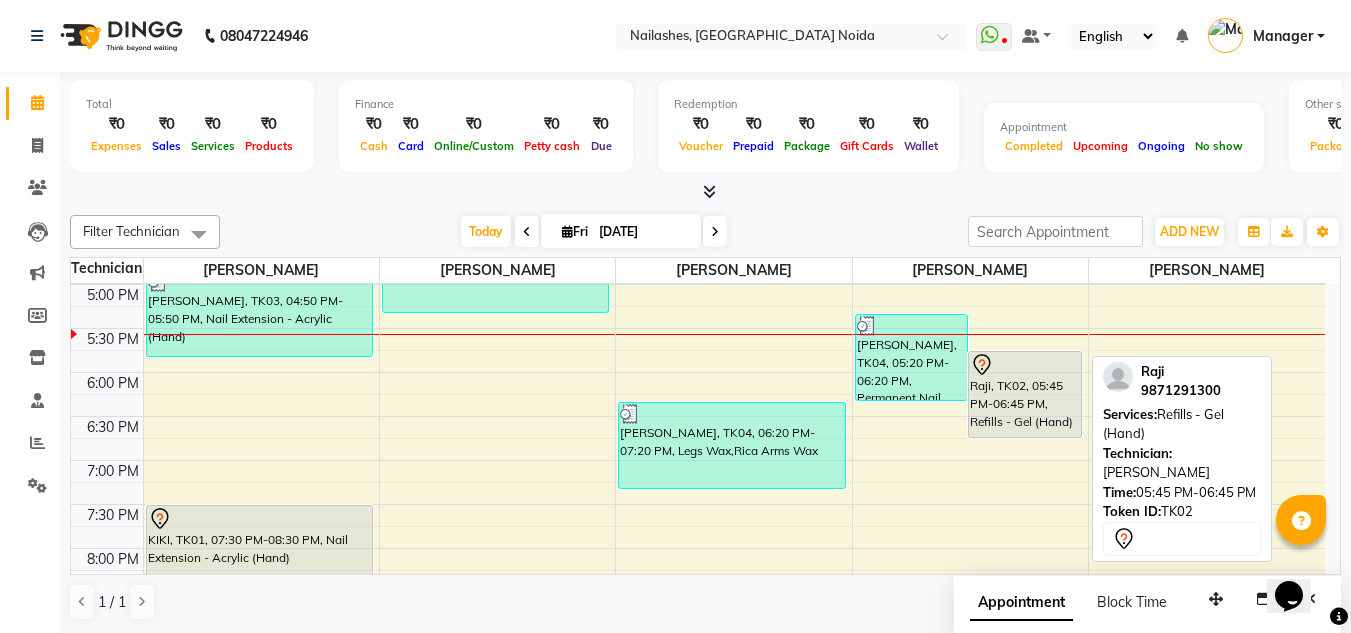 click on "Raji, TK02, 05:45 PM-06:45 PM, Refills - Gel (Hand)" at bounding box center (1025, 394) 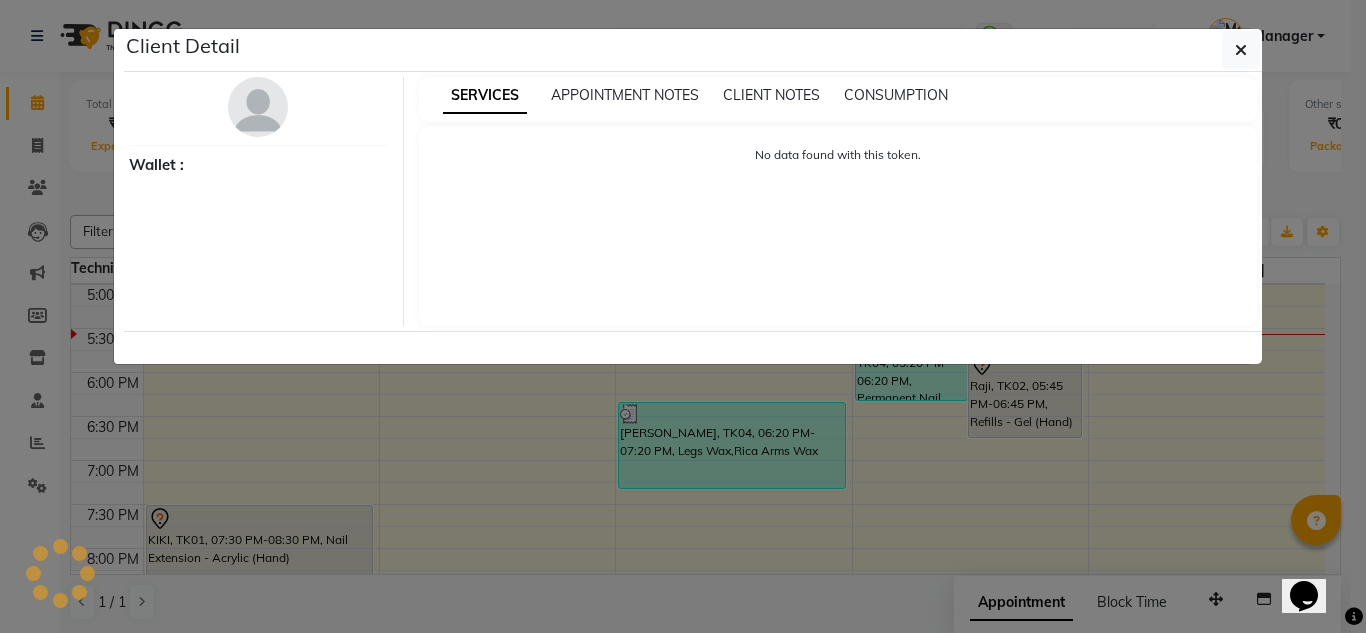 select on "7" 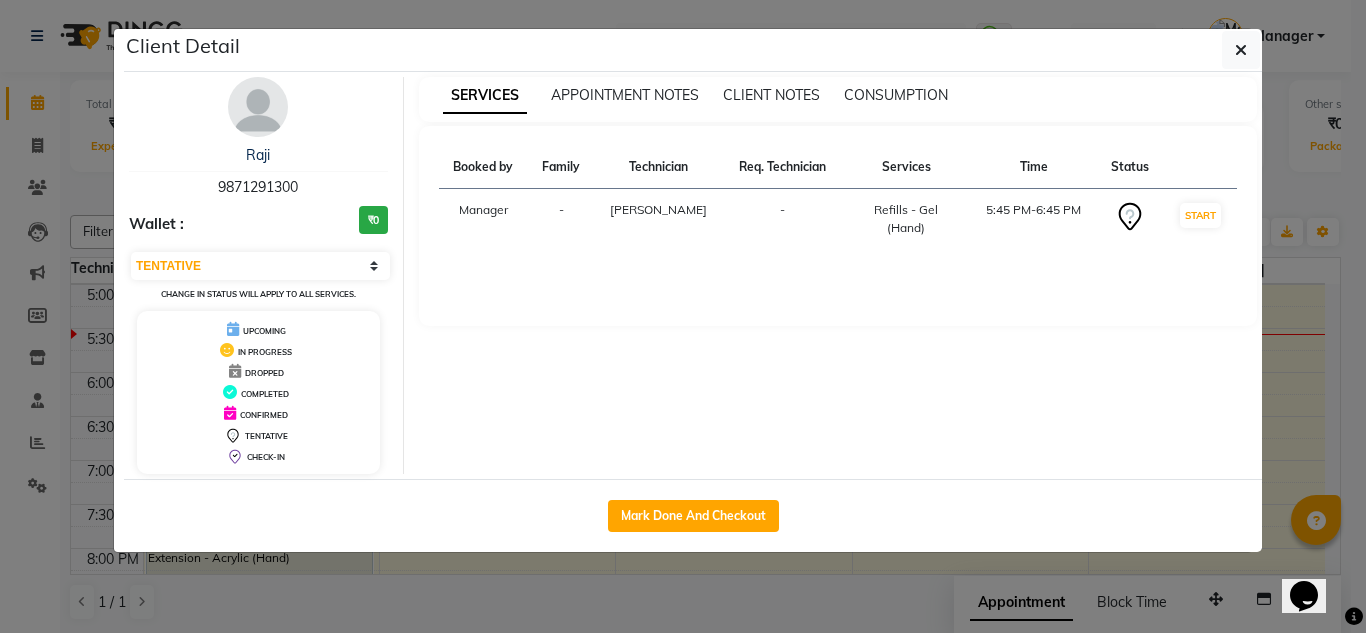 click on "SERVICES APPOINTMENT NOTES CLIENT NOTES CONSUMPTION Booked by Family Technician Req. Technician Services Time Status  Manager  - LAVANYA -  Refills - Gel (Hand)   5:45 PM-6:45 PM   START" at bounding box center [838, 275] 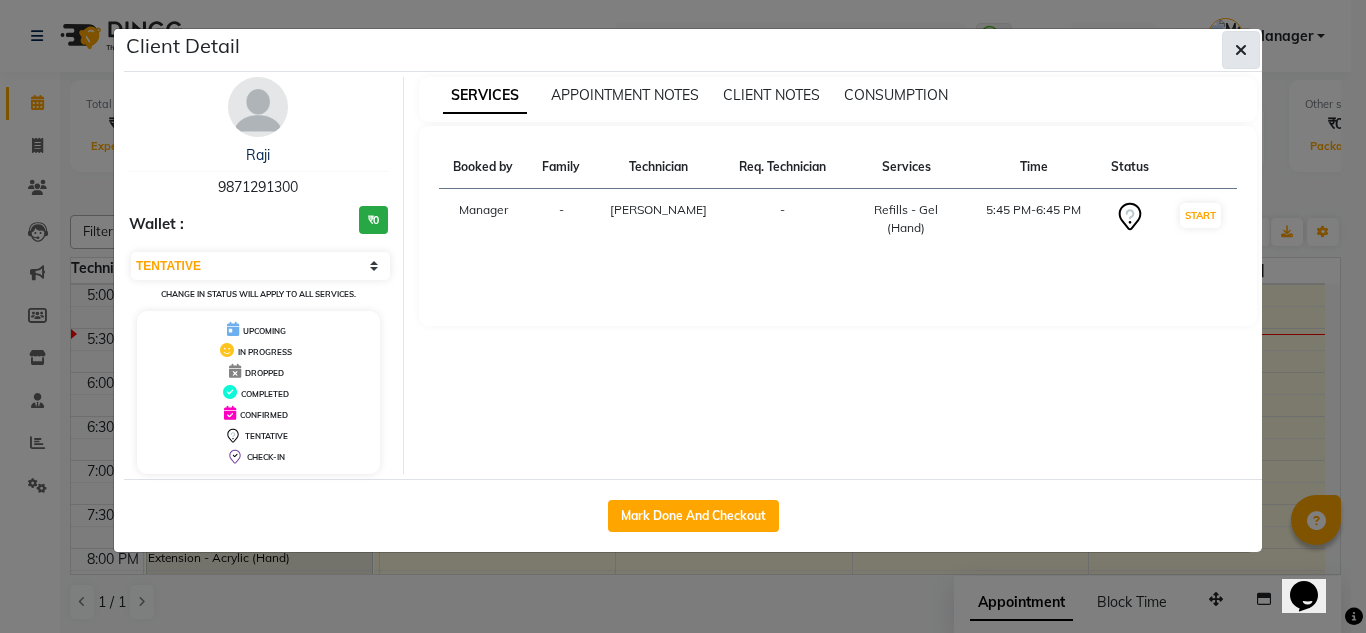click 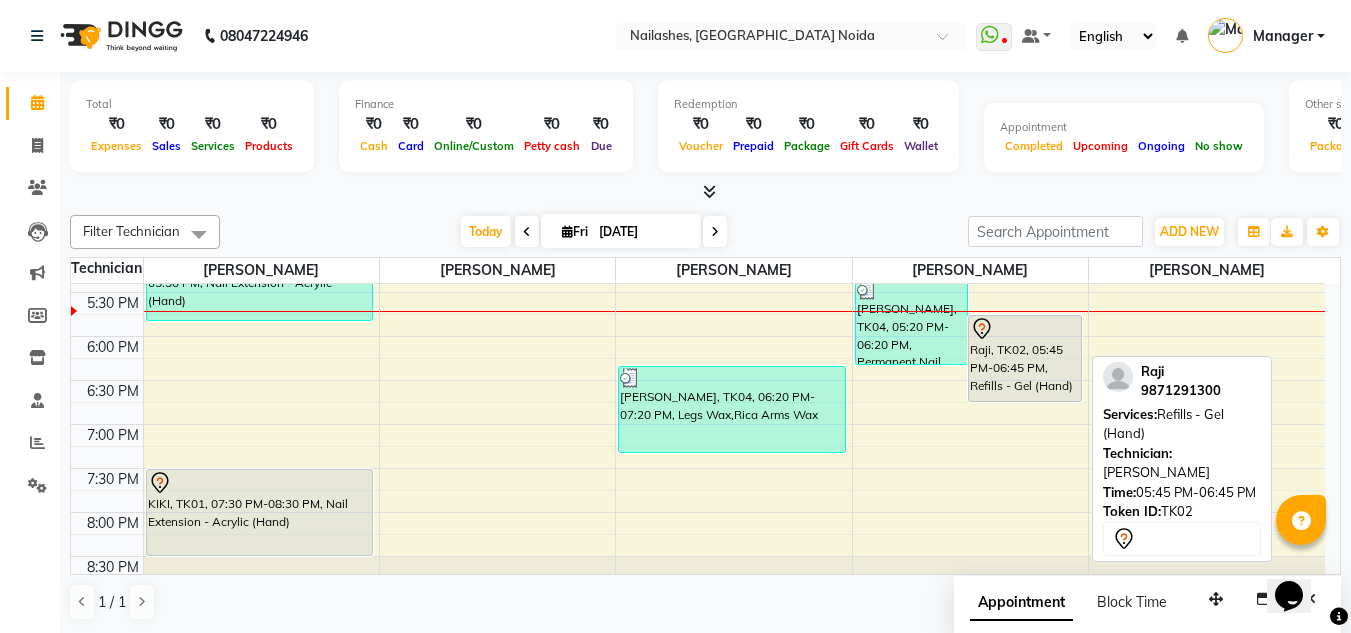 scroll, scrollTop: 841, scrollLeft: 0, axis: vertical 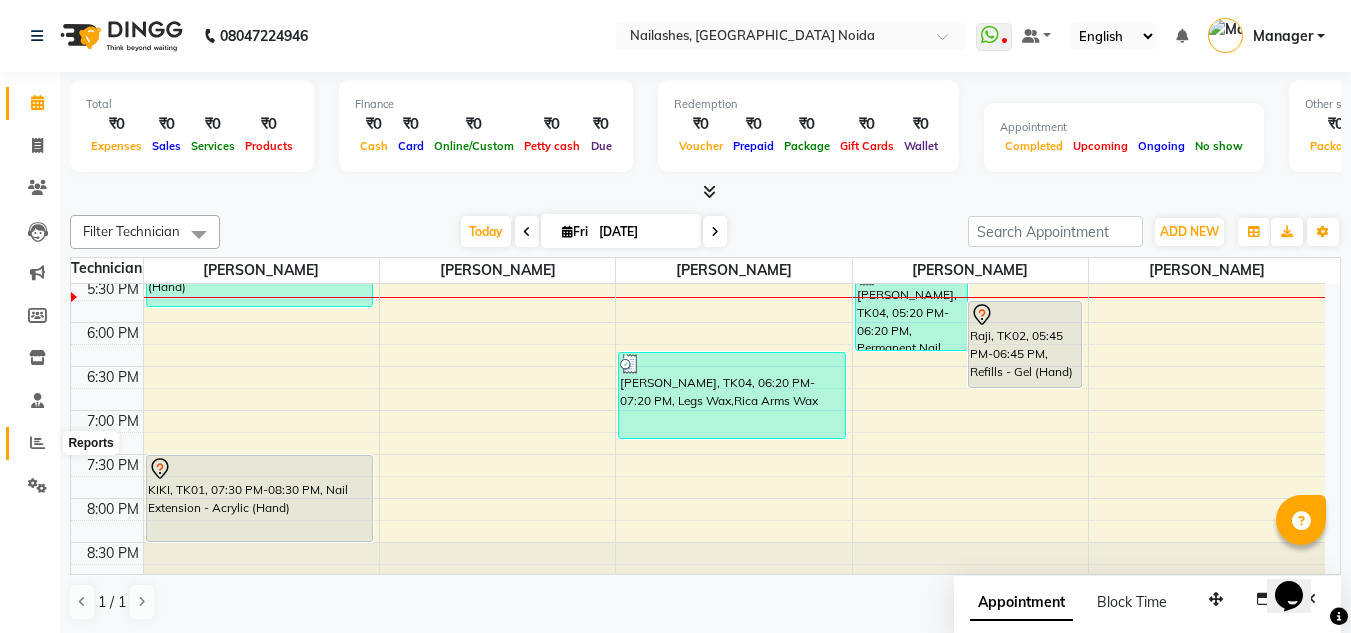click 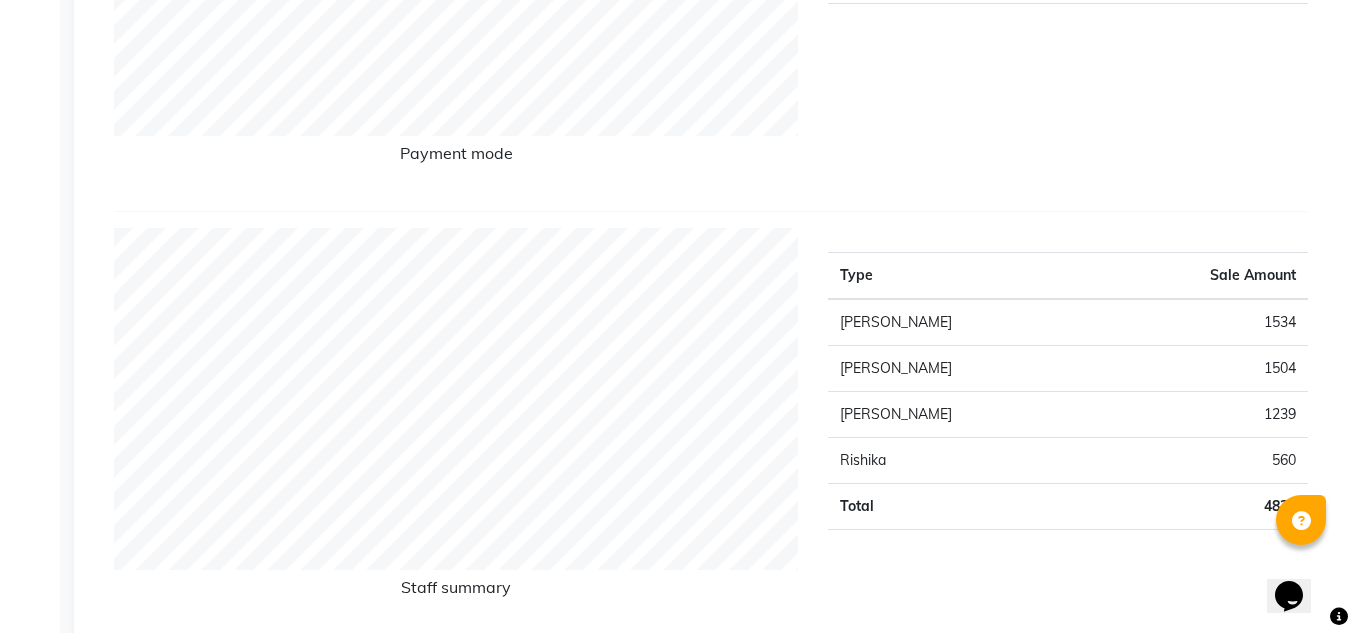 scroll, scrollTop: 577, scrollLeft: 0, axis: vertical 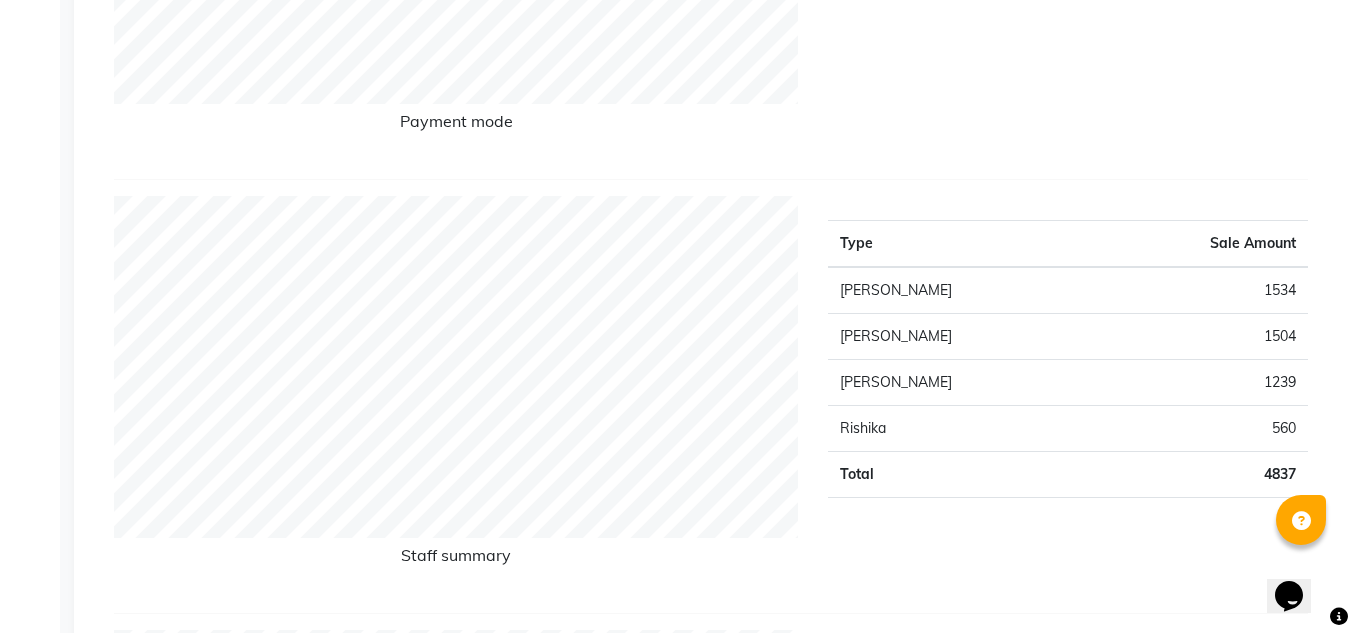 click on "1534" 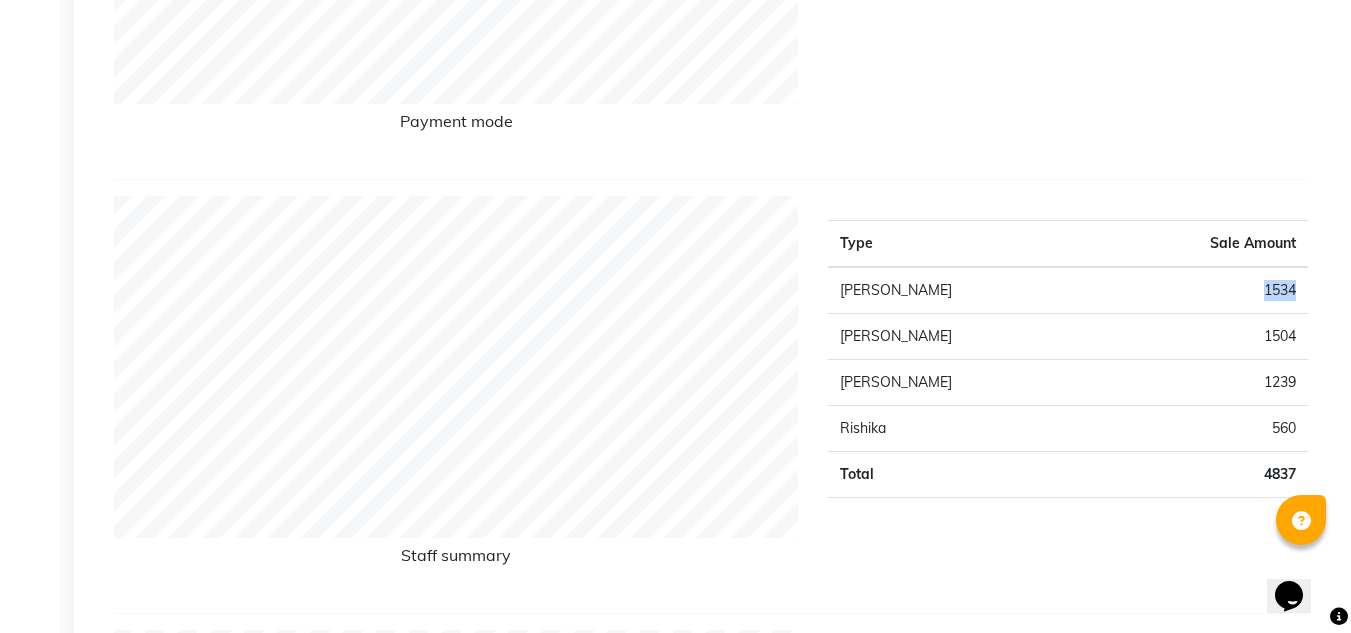 click on "1534" 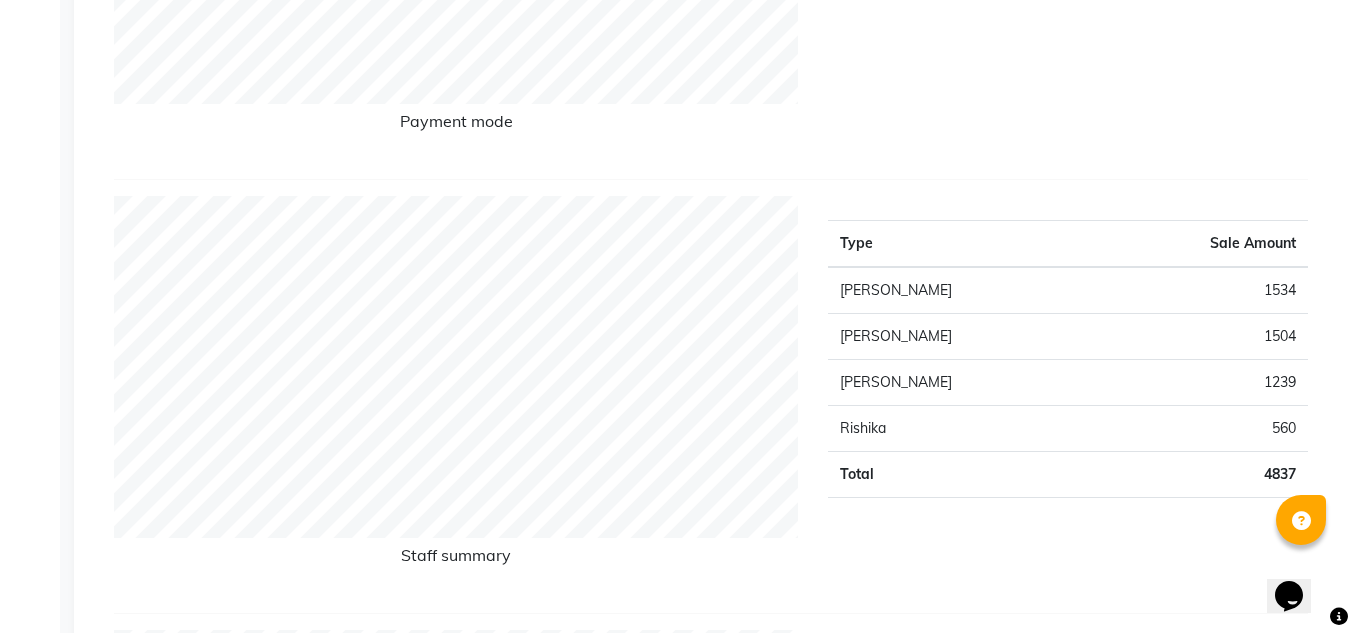 click on "Type Sale Amount Aman Gill 1534 Keshav 1504 Lavanya 1239 Rishika 560 Total 4837" 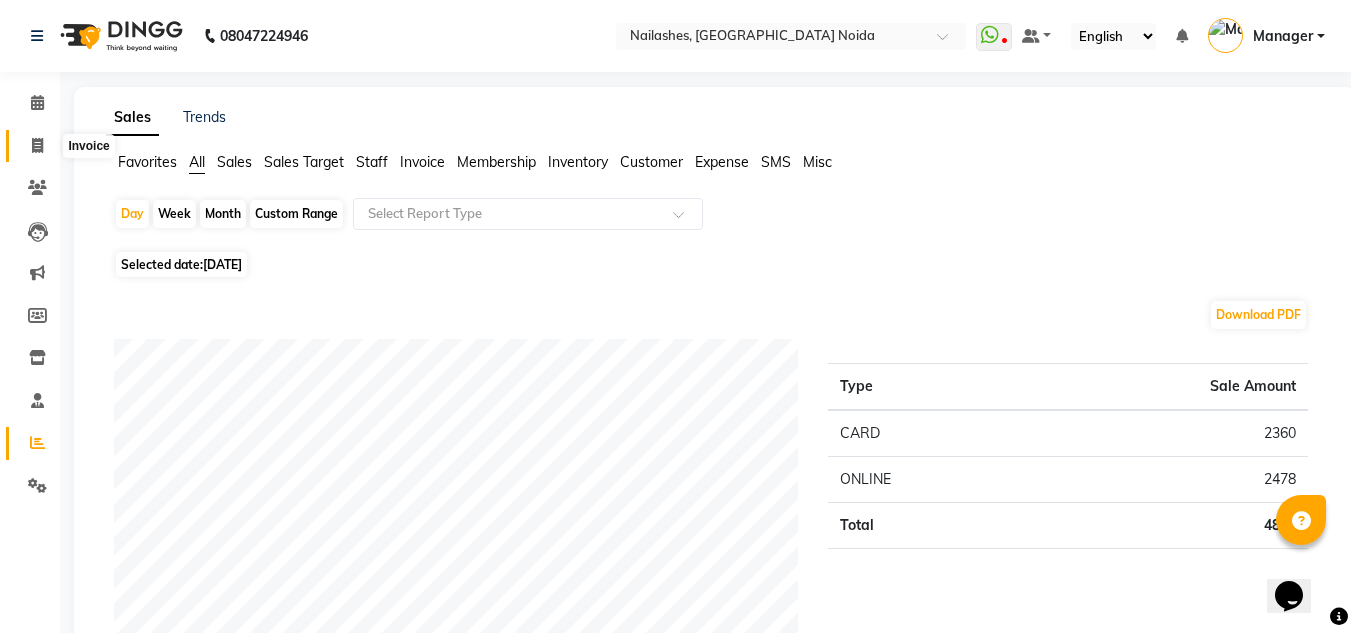 click 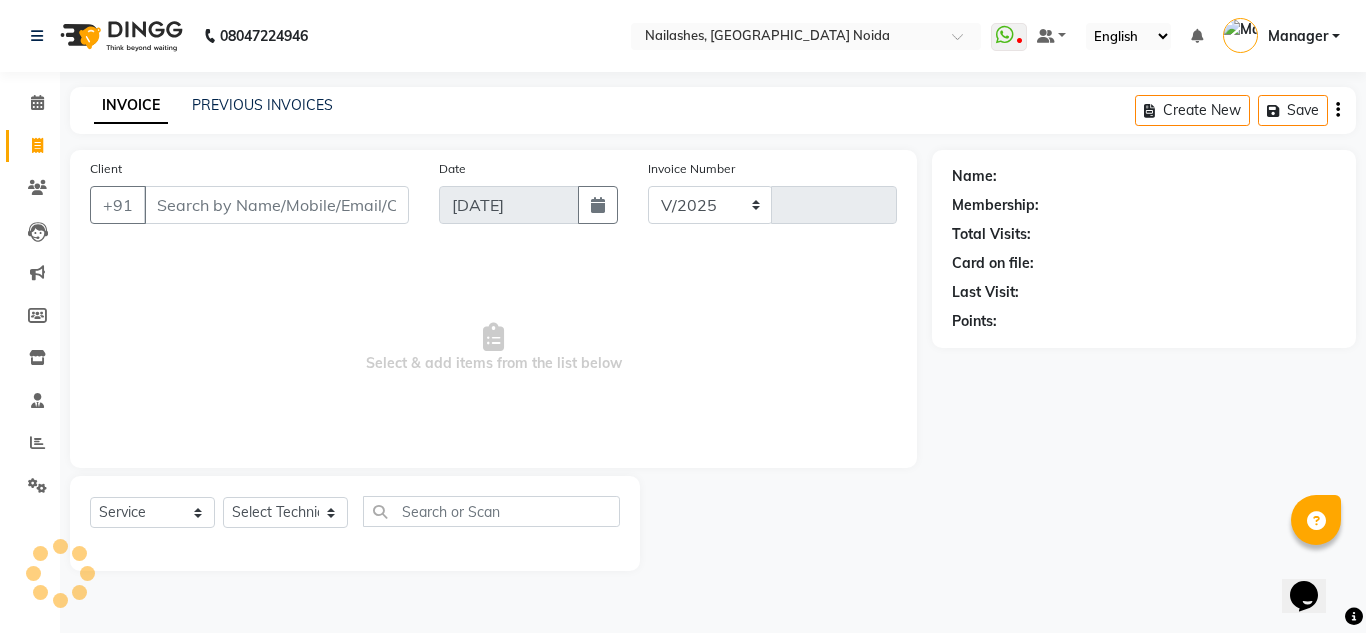 select on "6068" 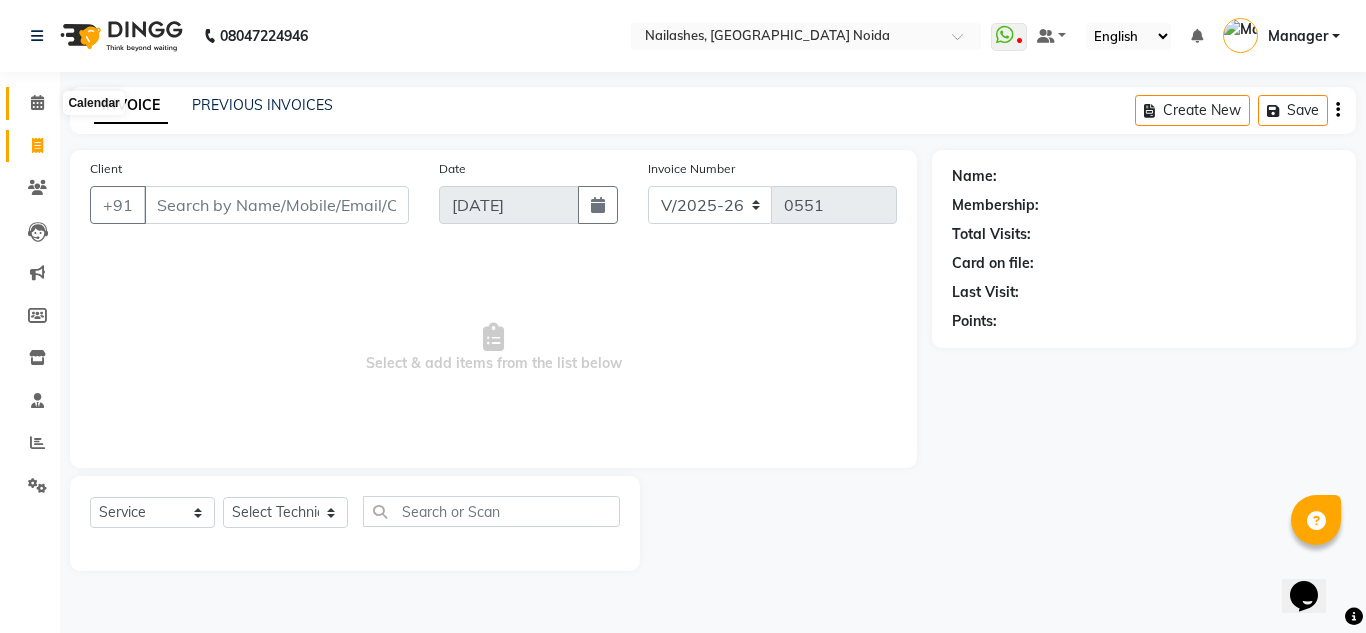 click 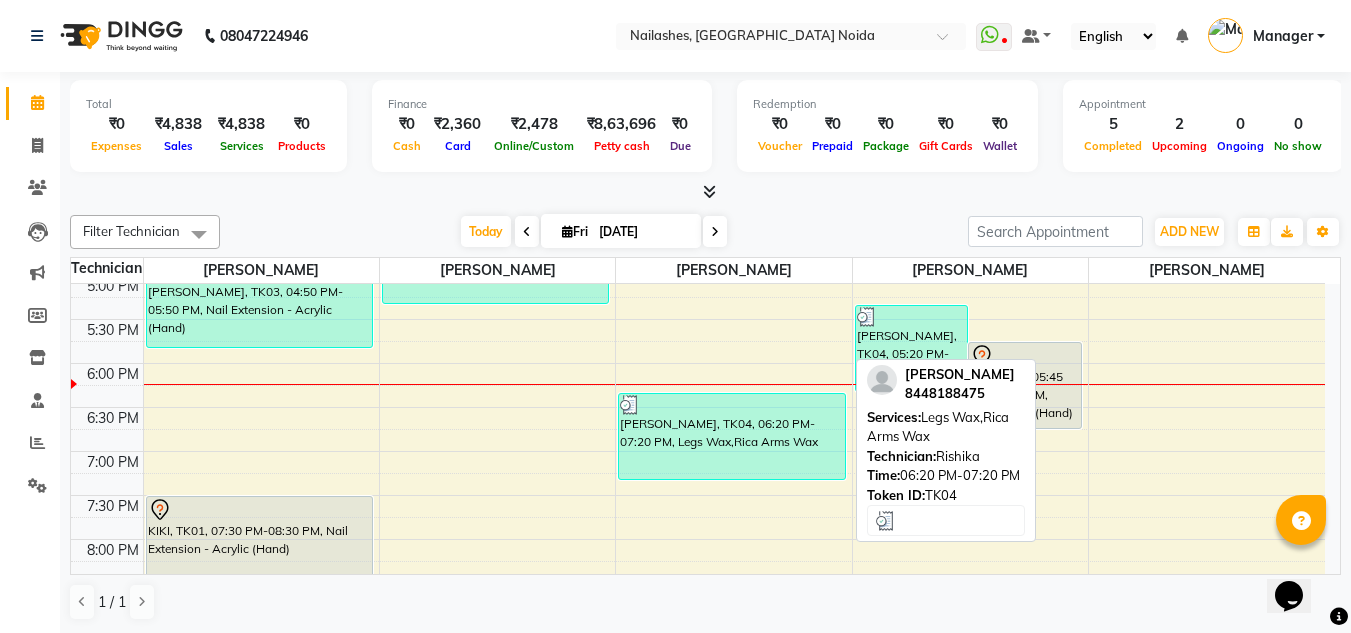 scroll, scrollTop: 853, scrollLeft: 0, axis: vertical 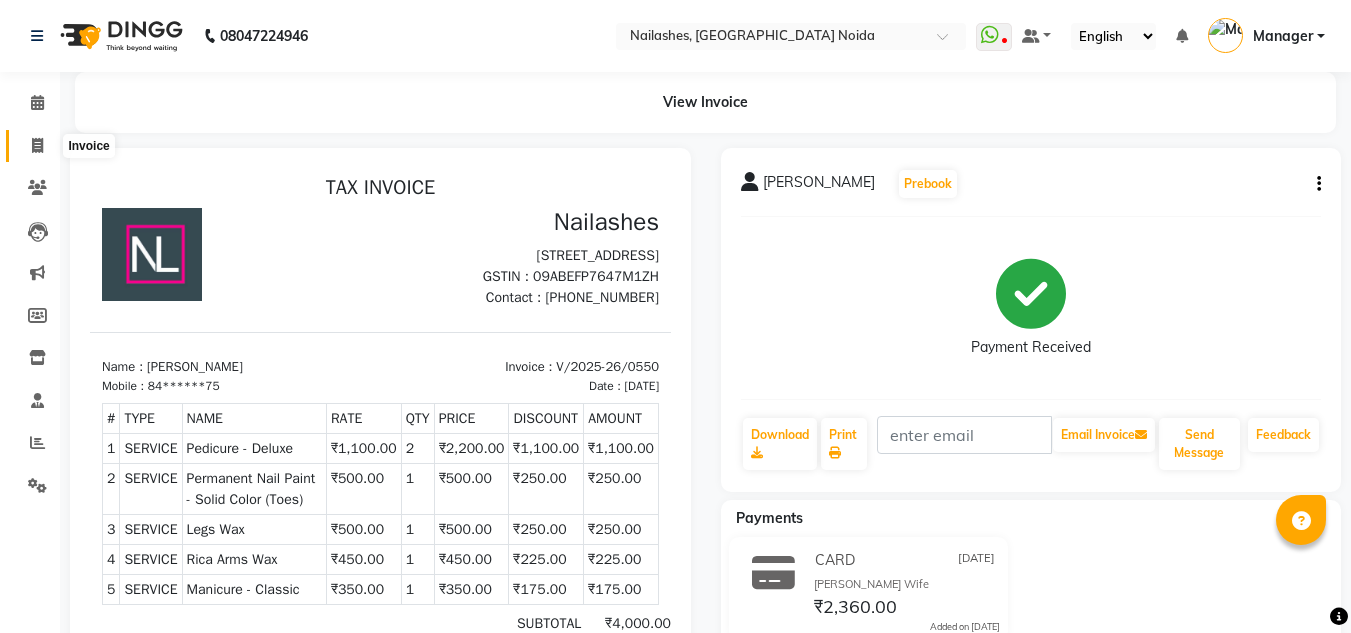 click 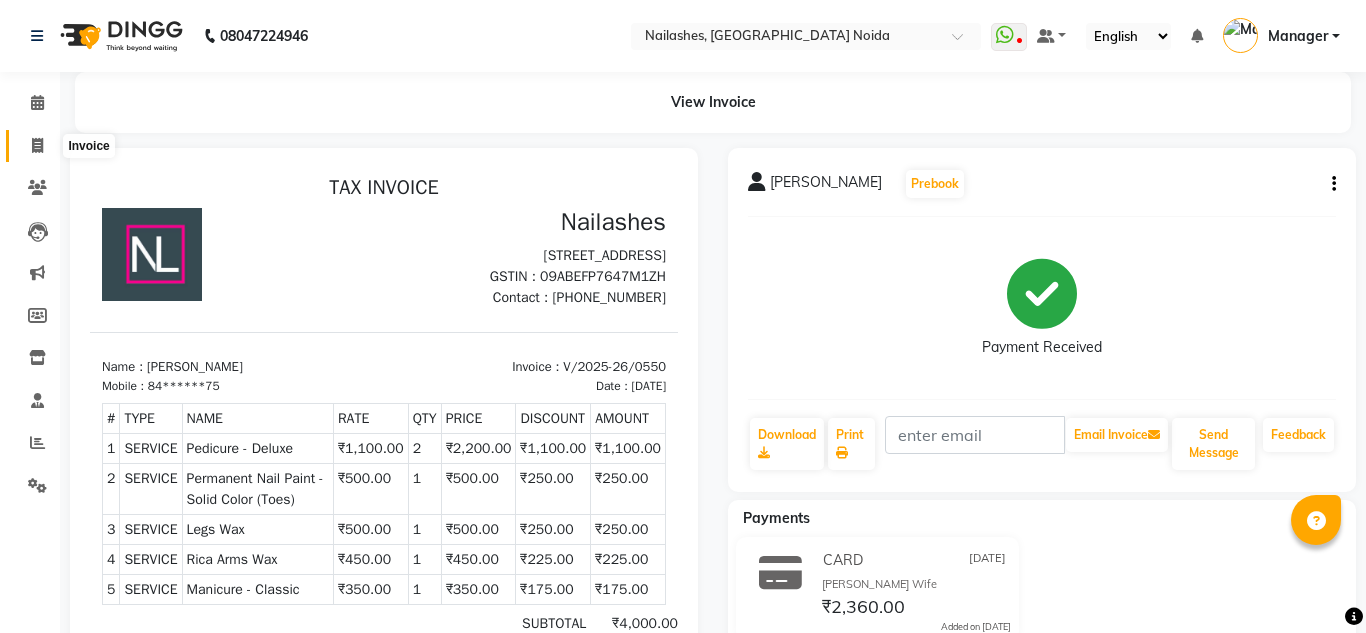 select on "service" 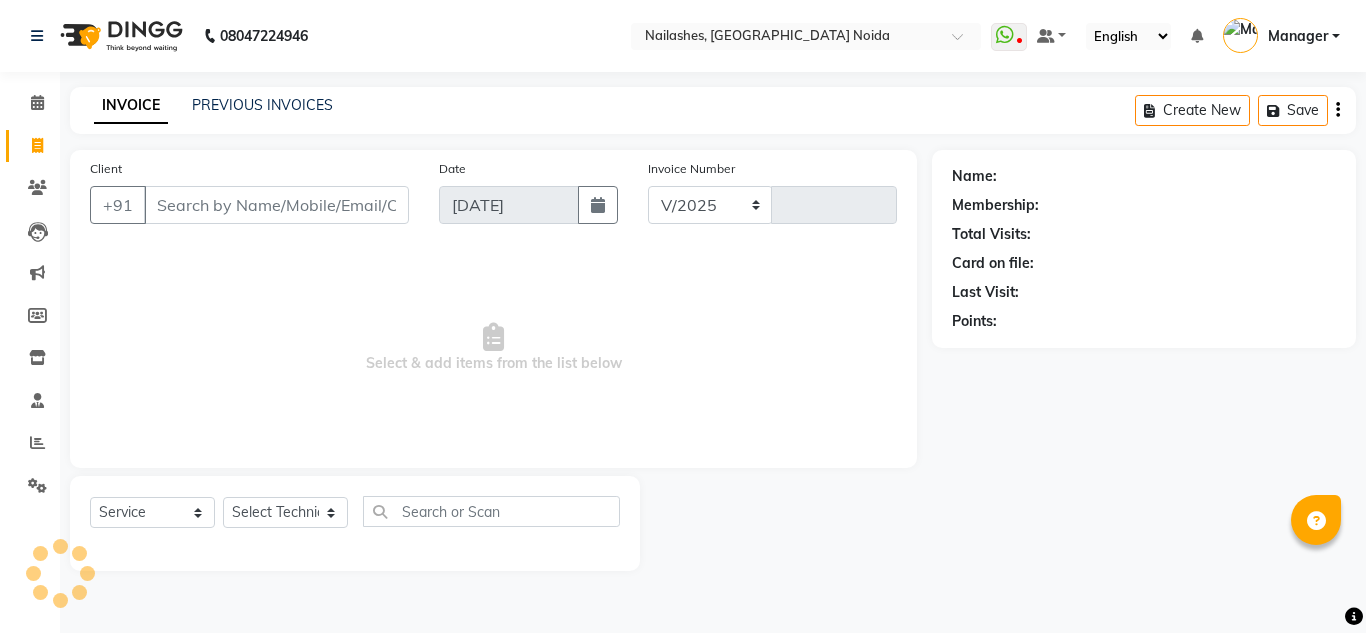 select on "6068" 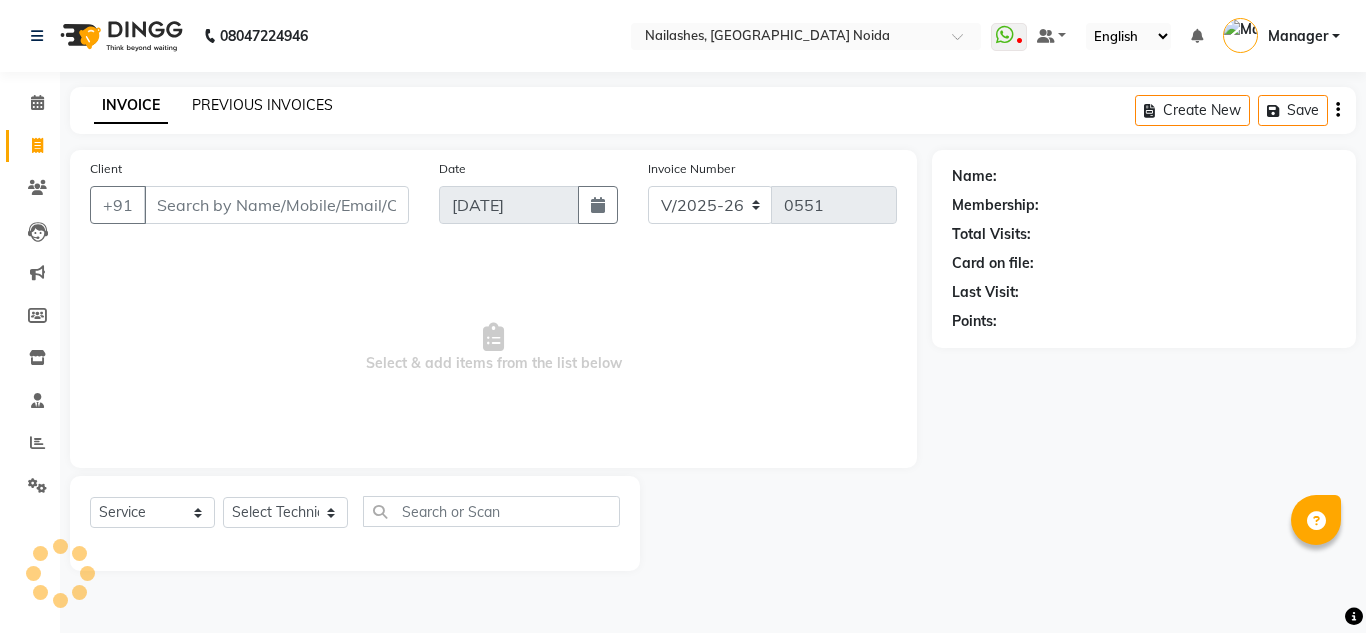 click on "PREVIOUS INVOICES" 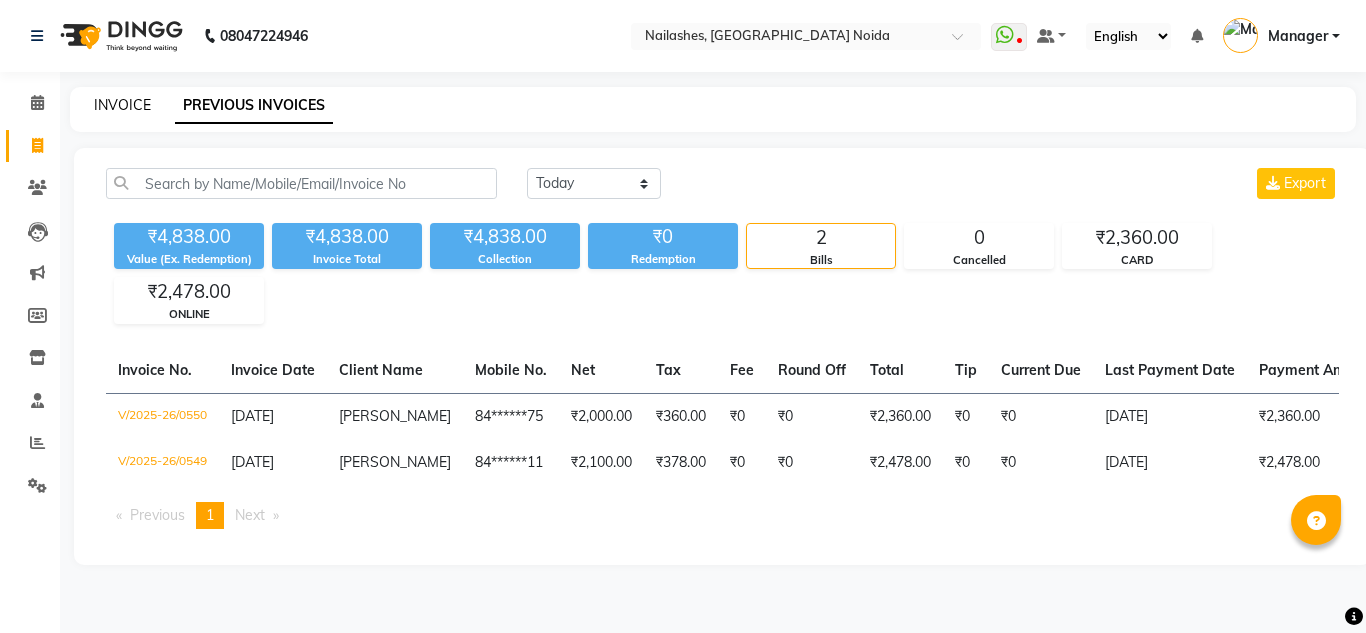 click on "INVOICE" 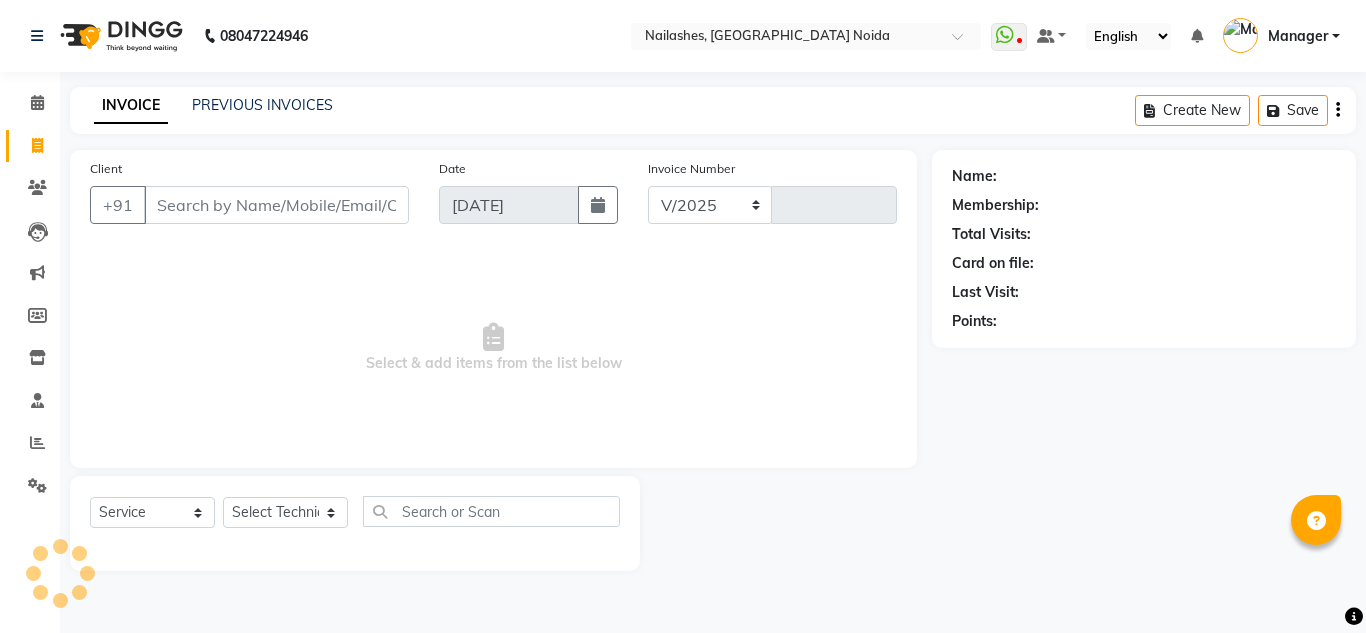 select on "6068" 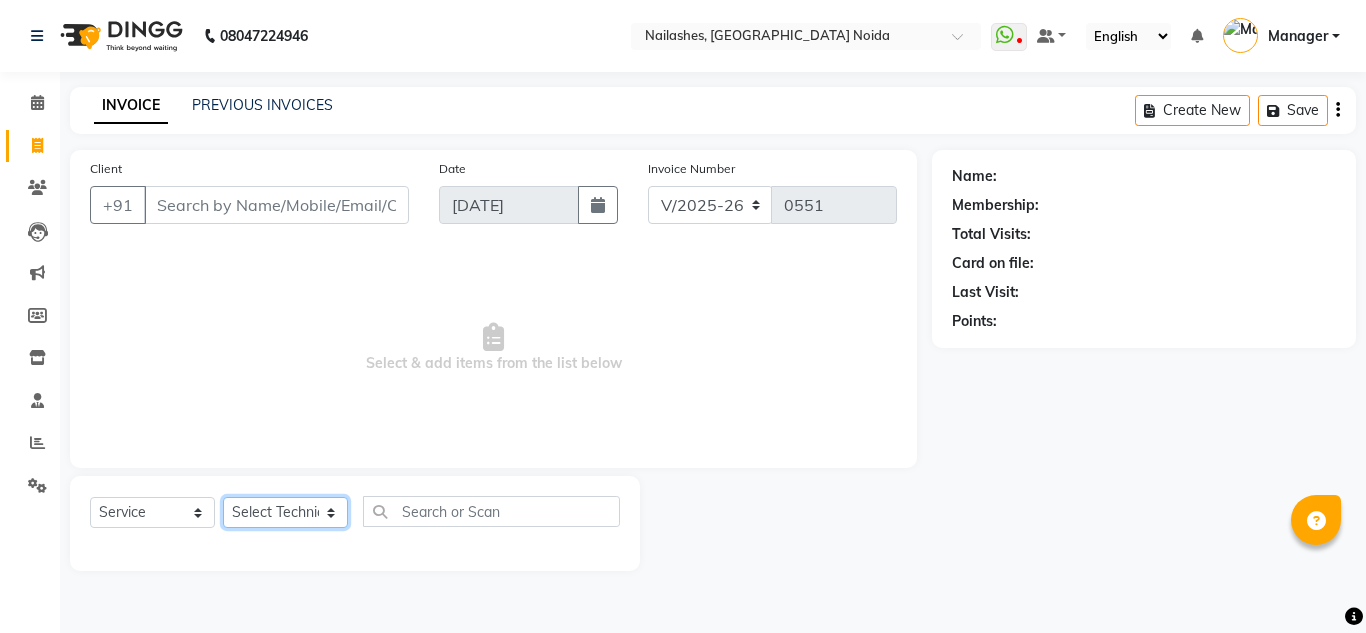 click on "Select Technician [PERSON_NAME] [PERSON_NAME] [PERSON_NAME] Manager [PERSON_NAME]" 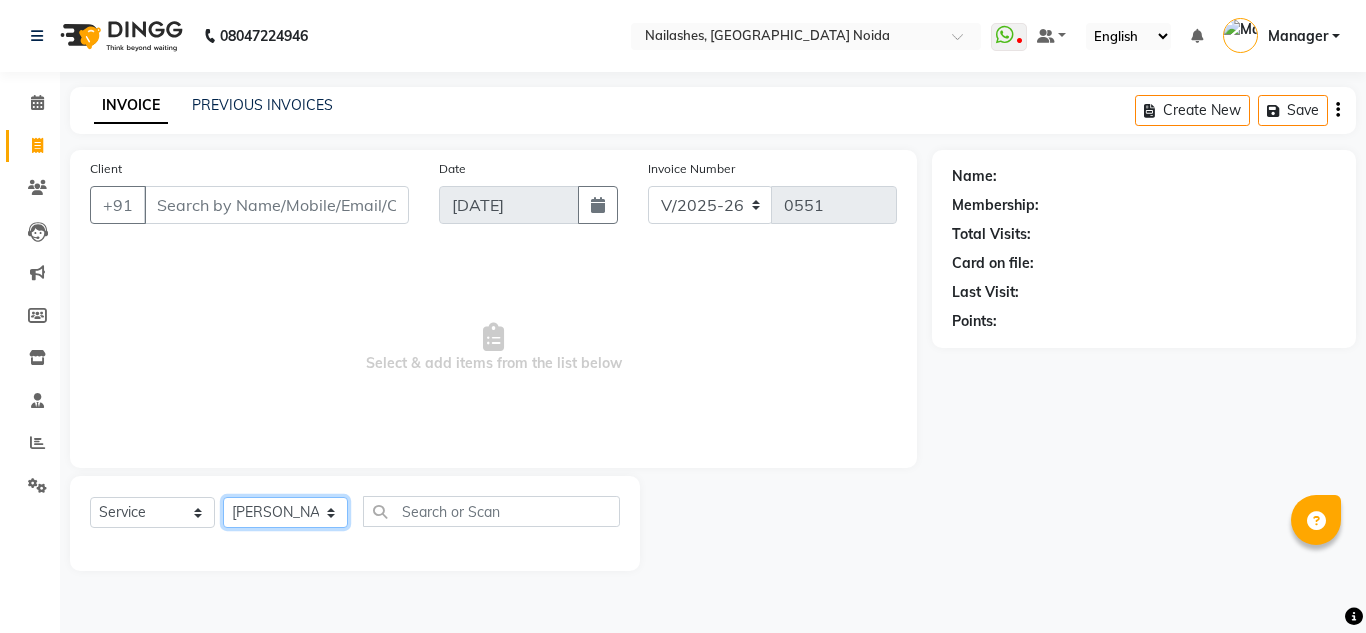 click on "Select Technician [PERSON_NAME] [PERSON_NAME] [PERSON_NAME] Manager [PERSON_NAME]" 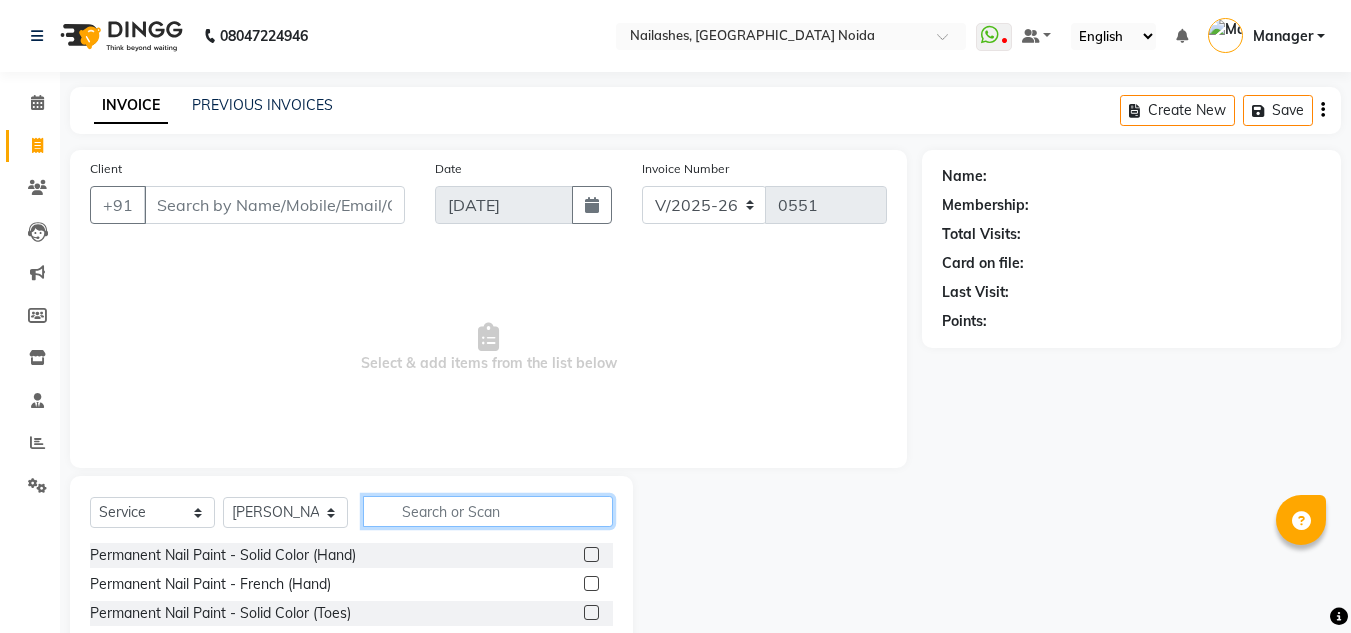click 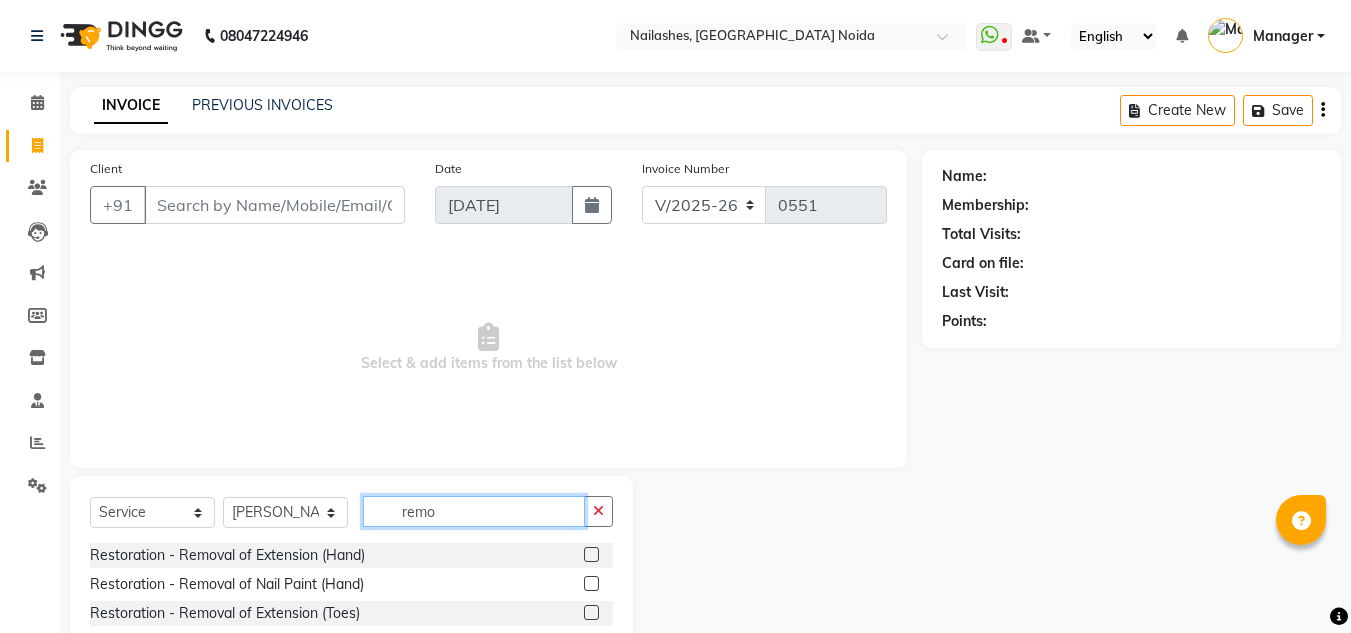 type on "remo" 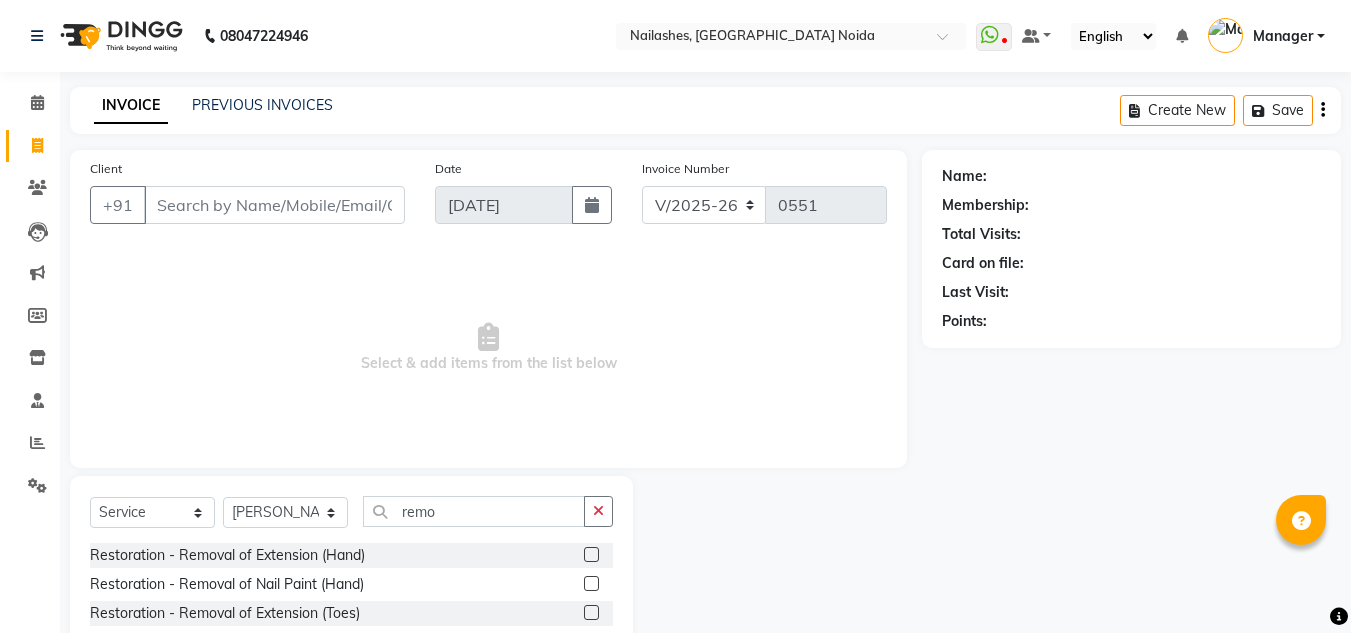 click 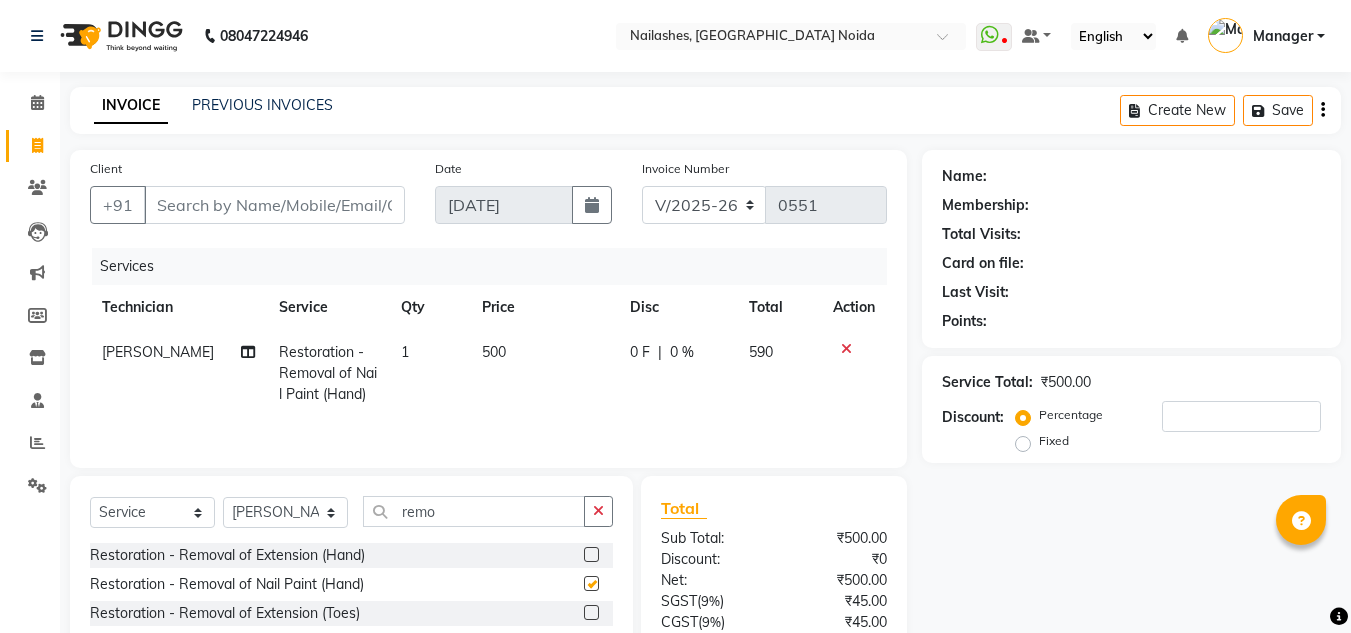 checkbox on "false" 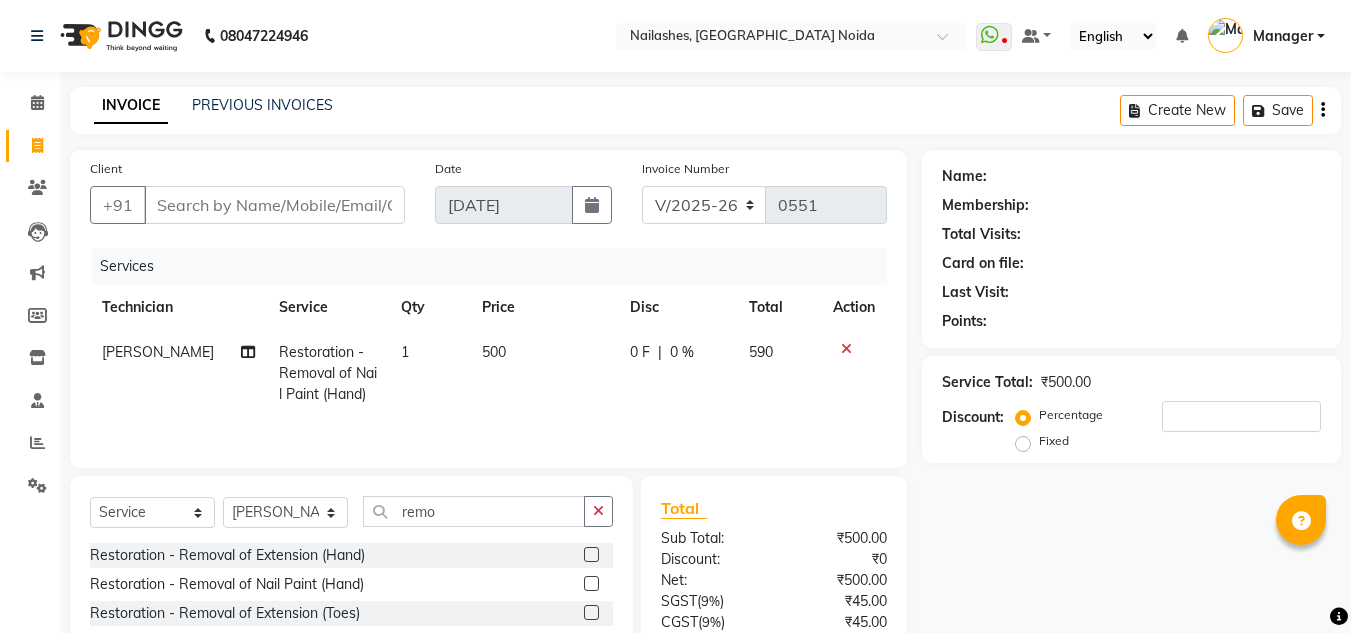 click on "500" 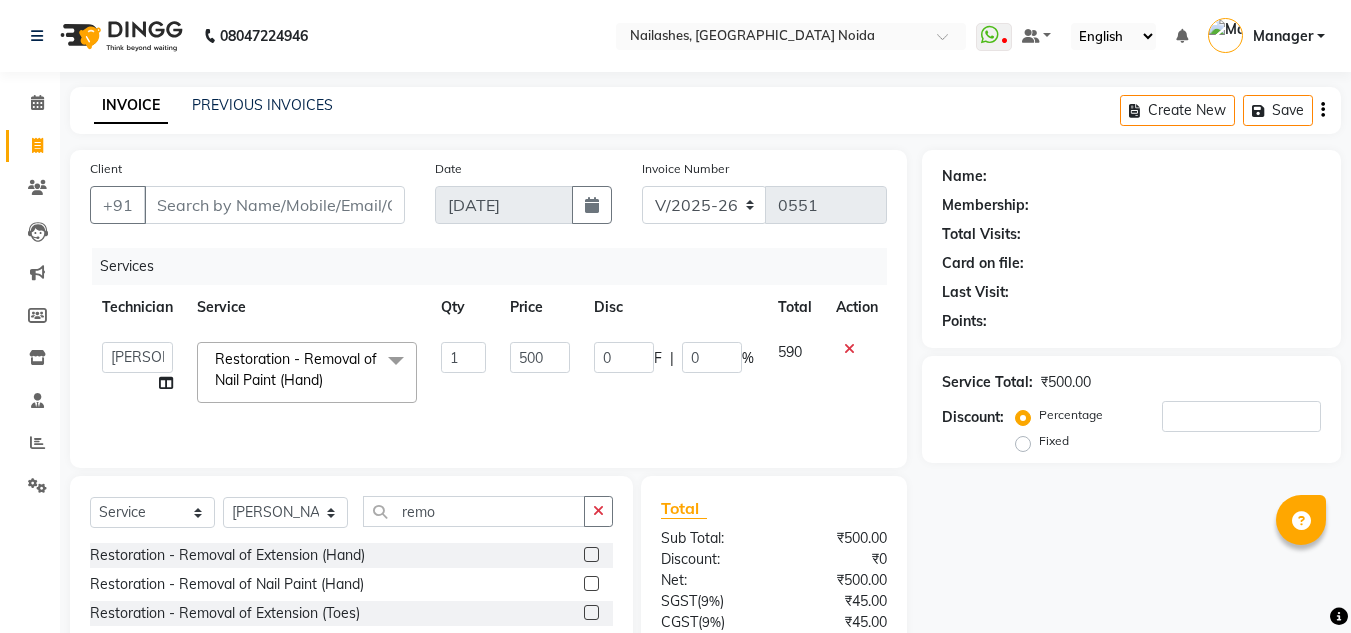 click on "1" 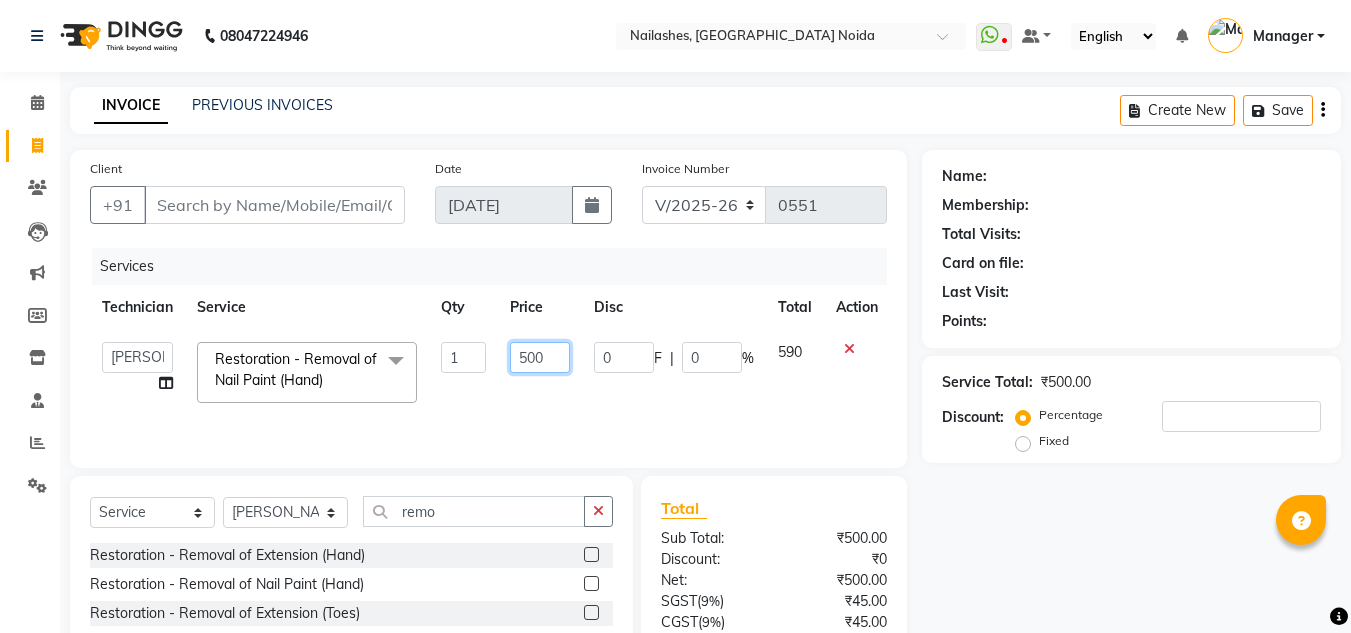 click on "500" 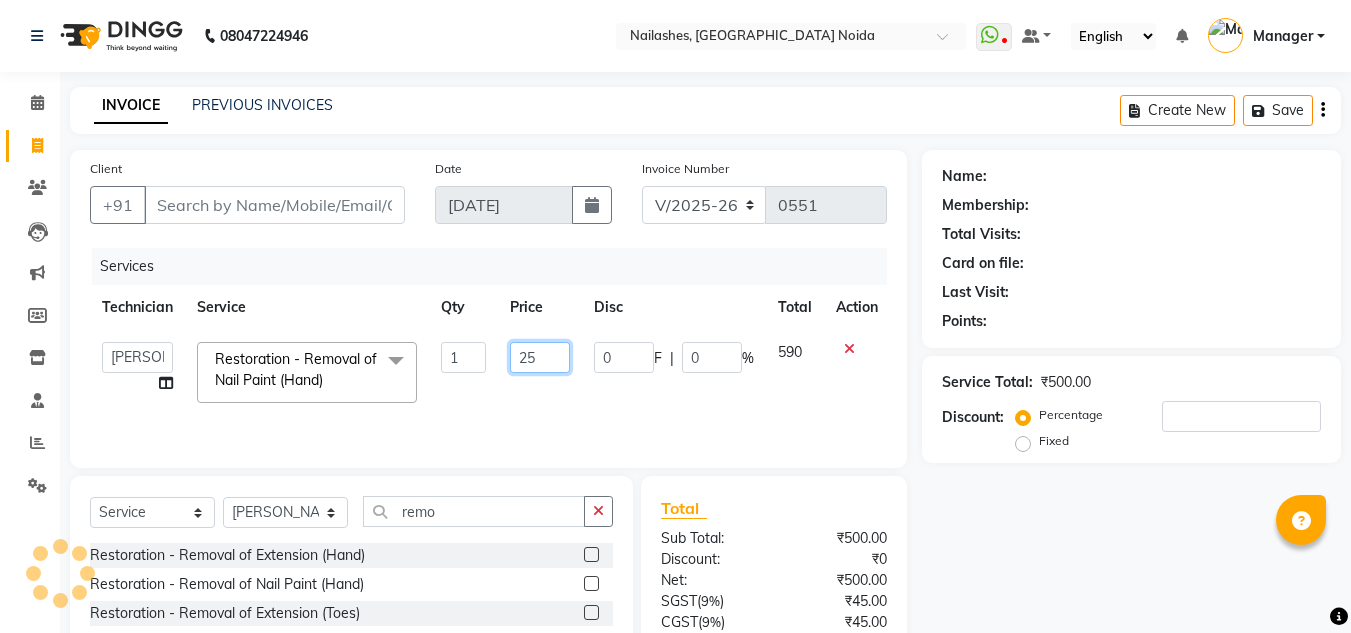 type on "255" 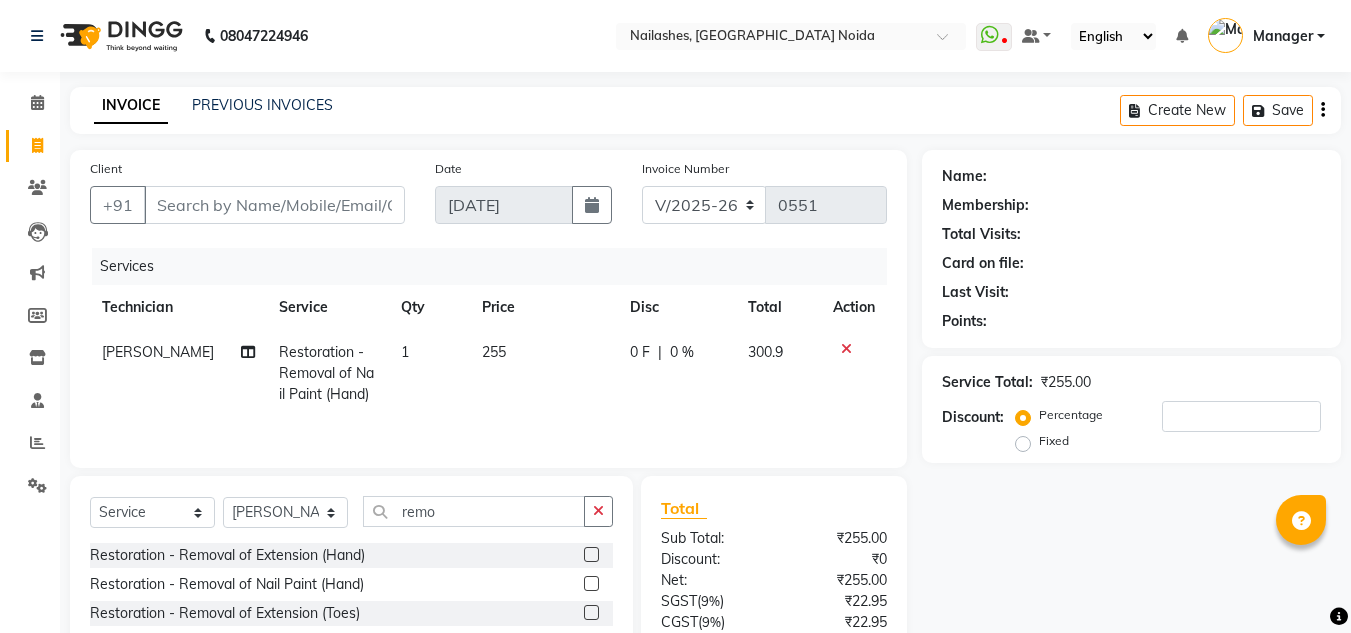 click on "255" 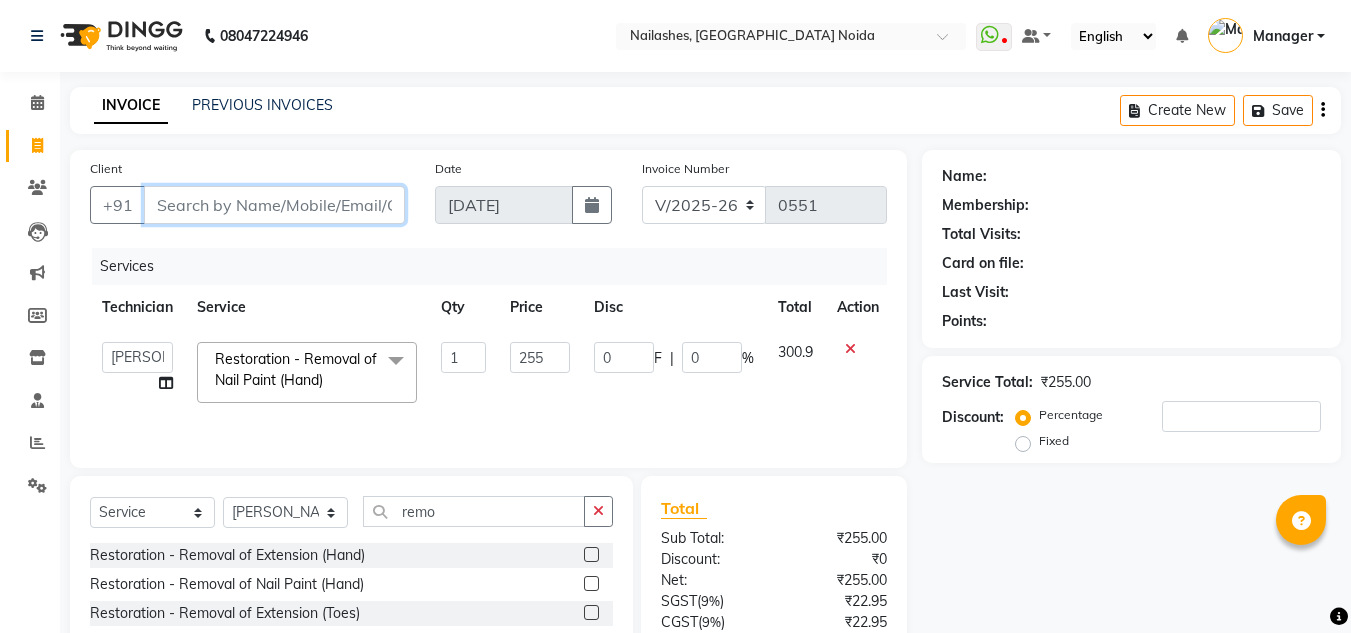 click on "Client" at bounding box center [274, 205] 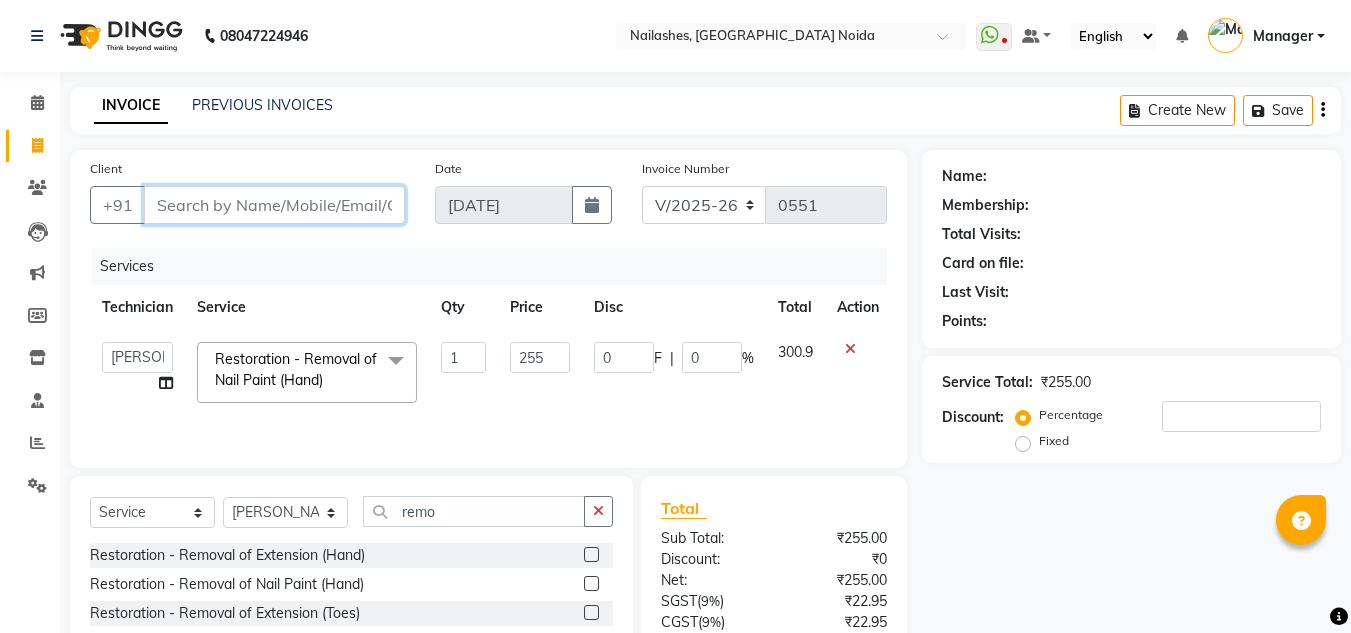 type on "9" 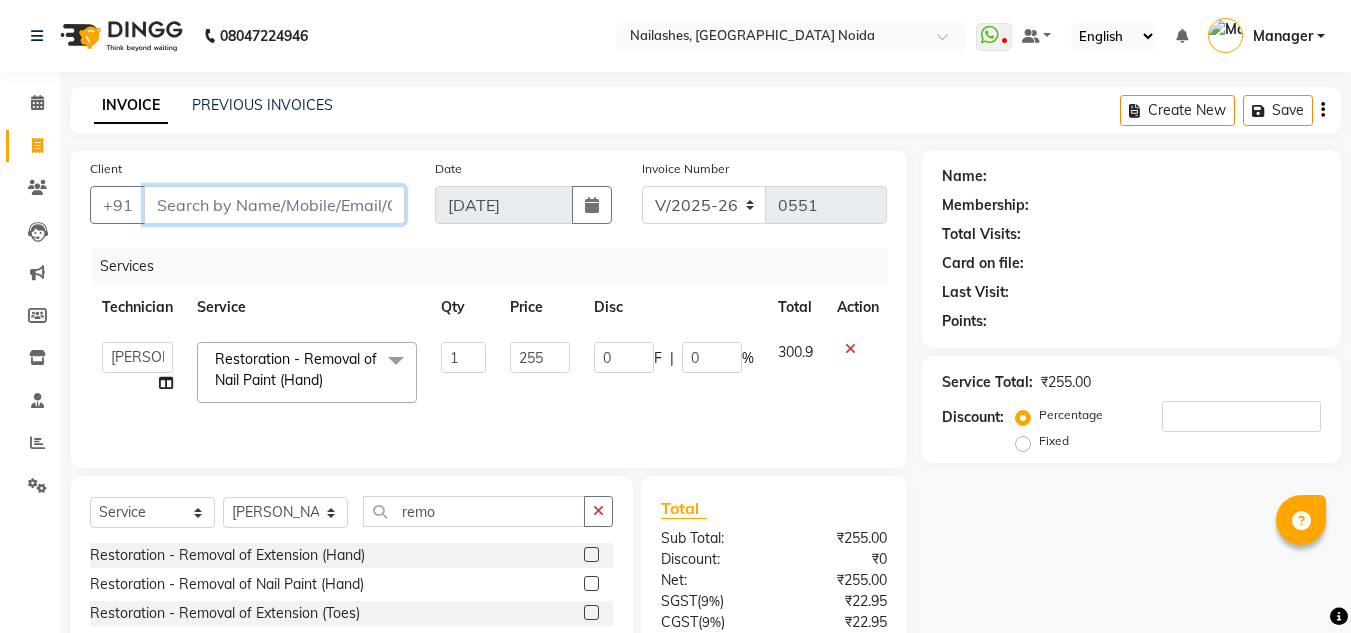 type on "0" 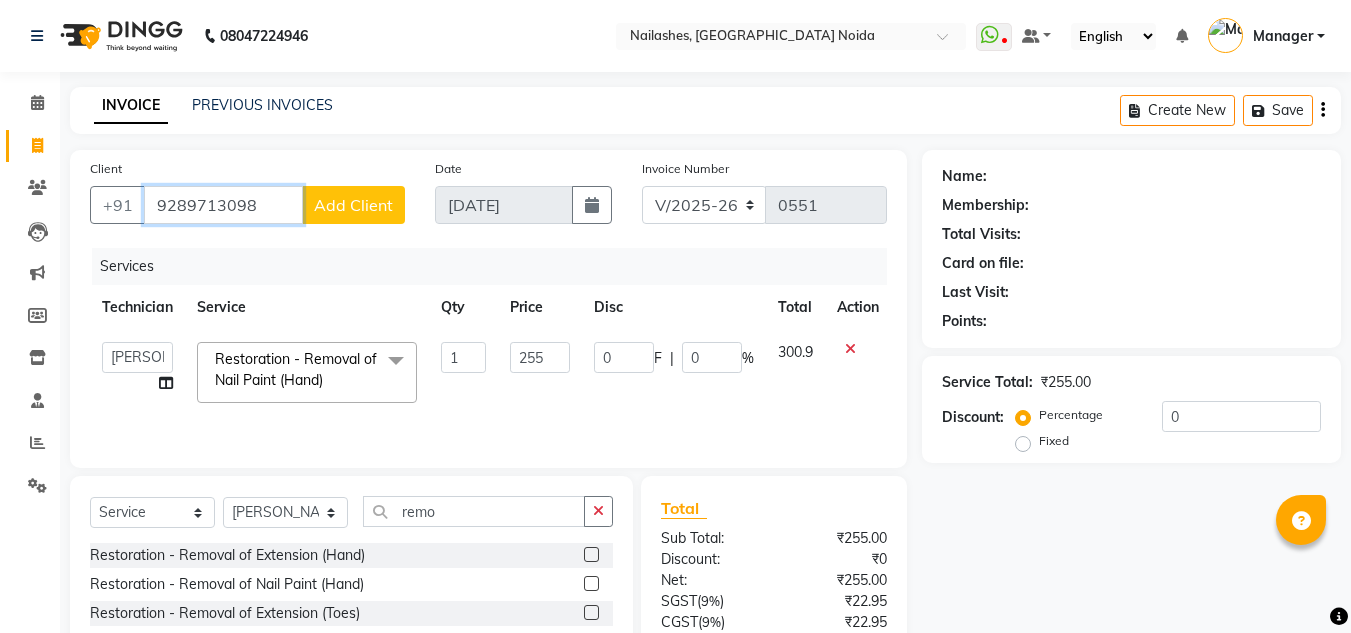 type on "9289713098" 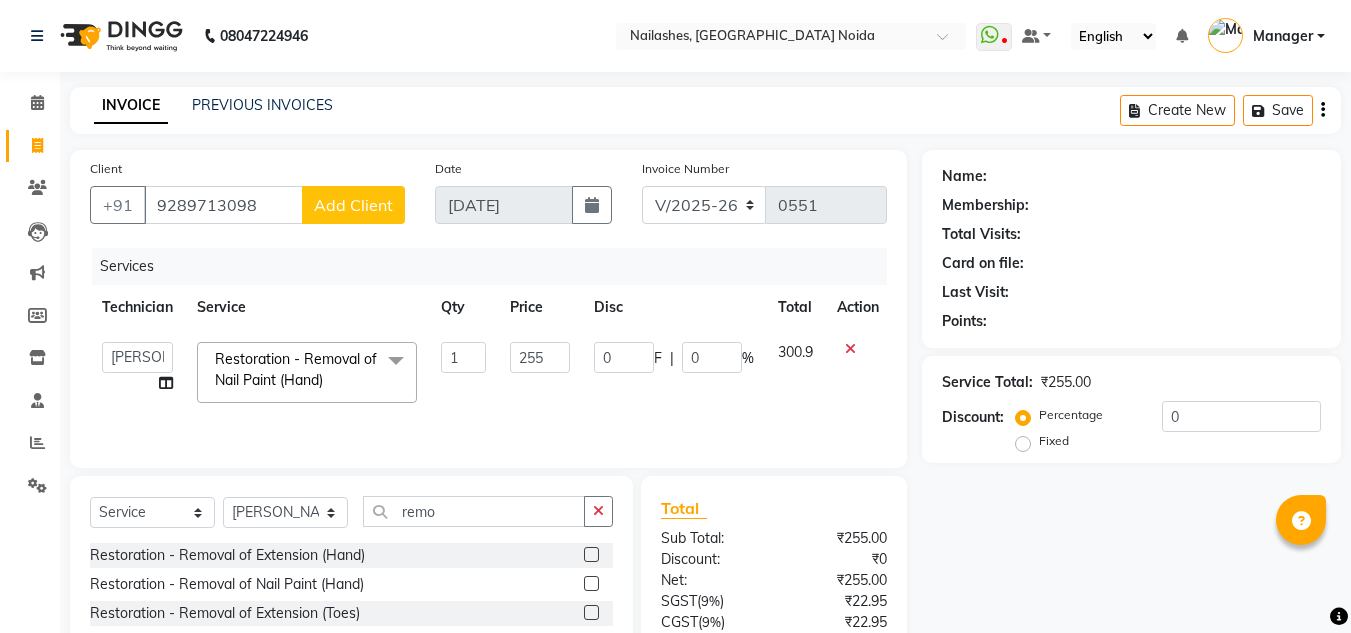 click on "Add Client" 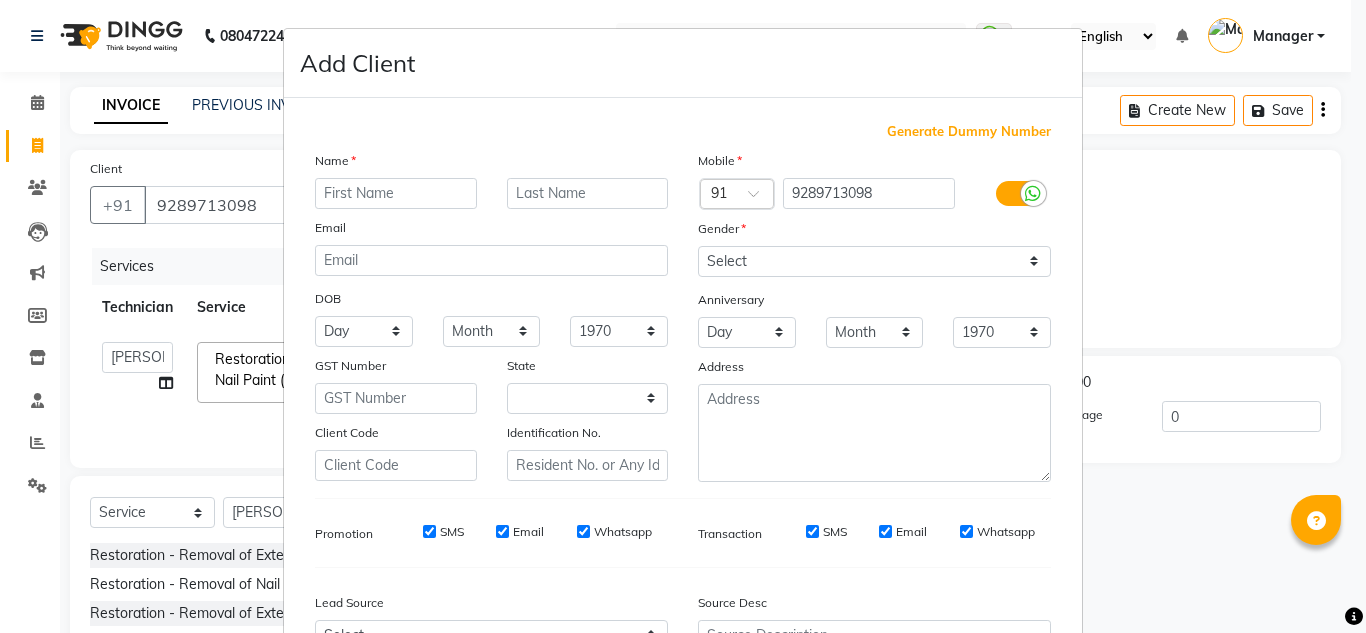 select on "21" 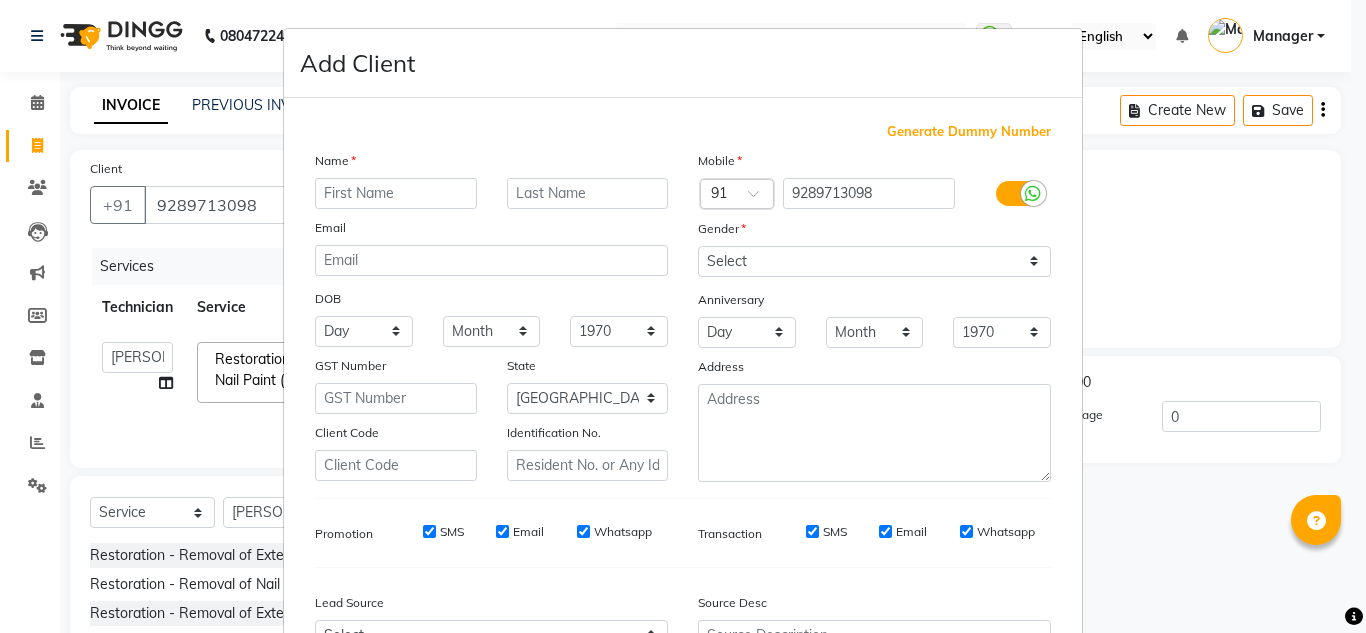 click at bounding box center [396, 193] 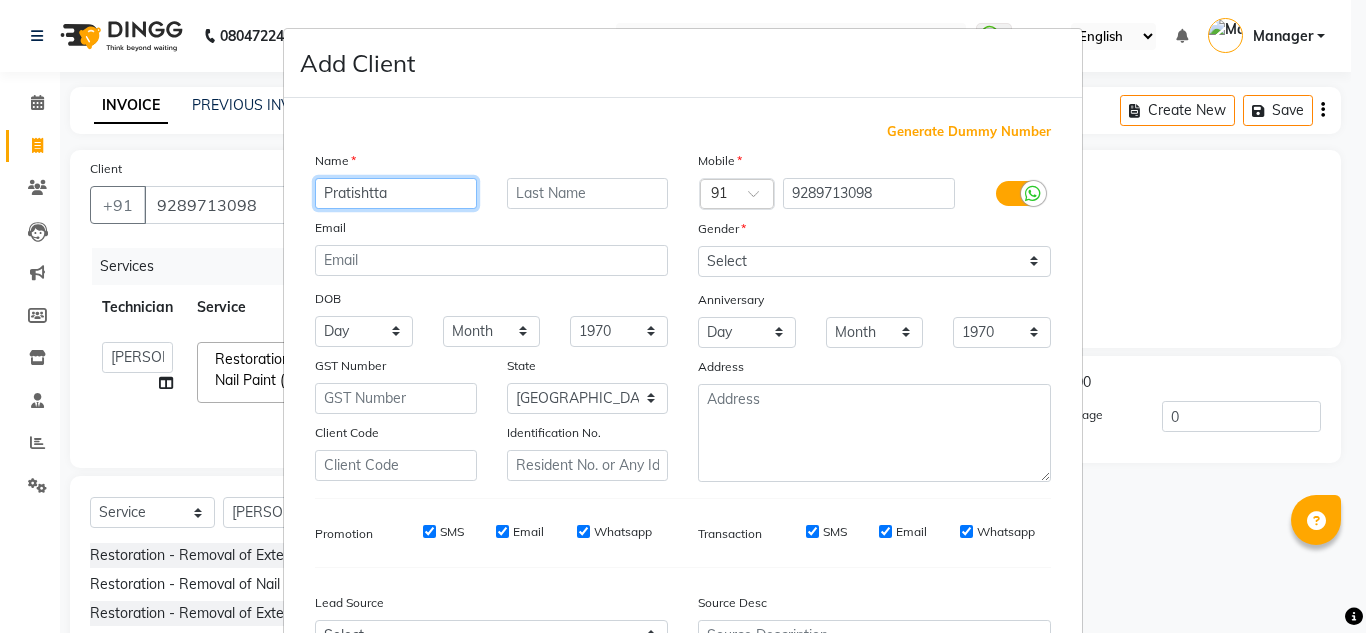 type on "Pratishtta" 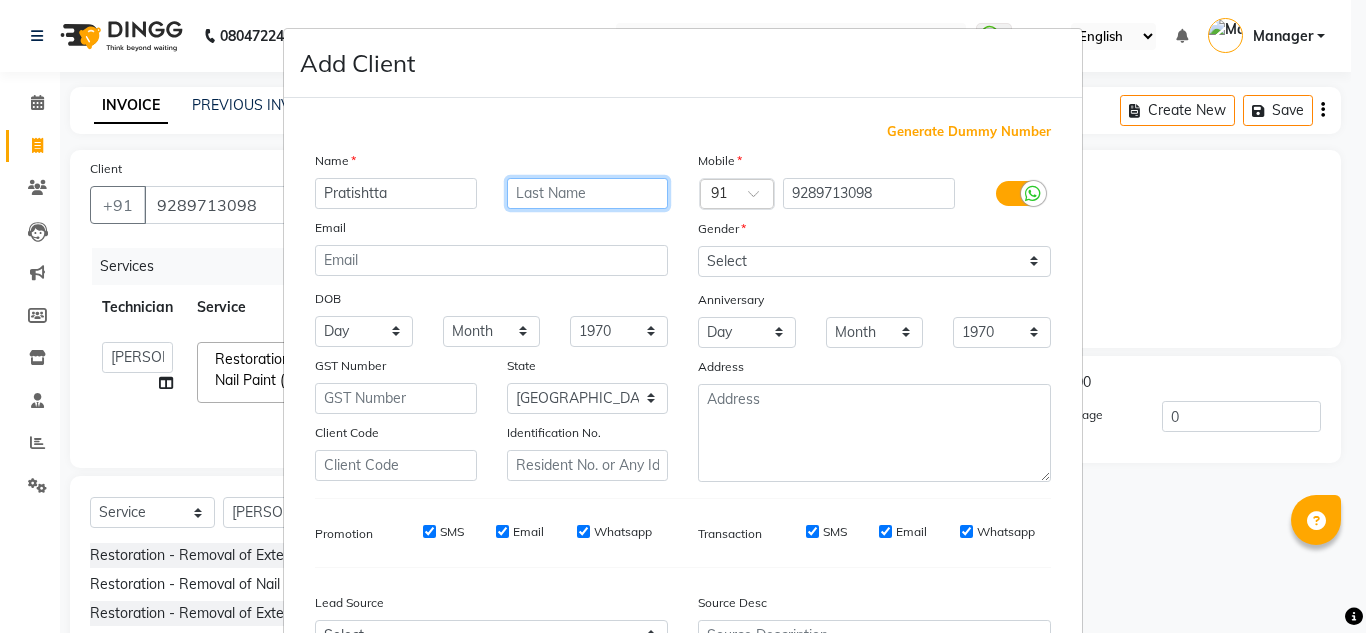 click at bounding box center [588, 193] 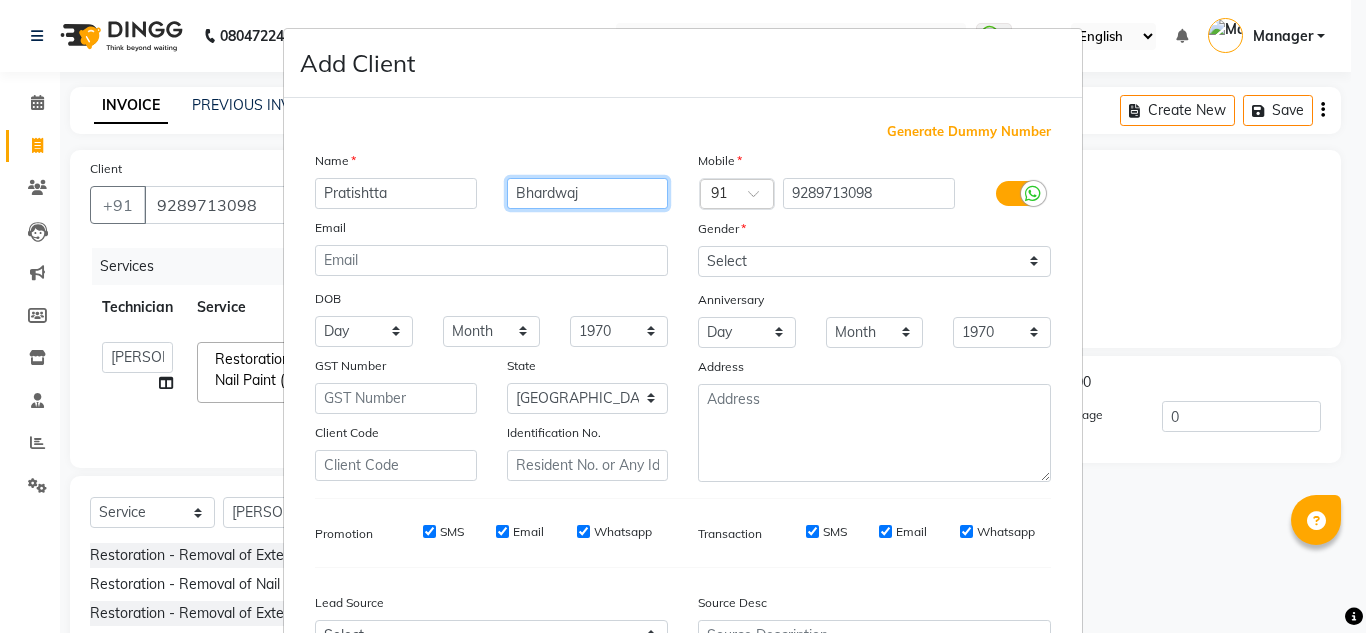 type on "Bhardwaj" 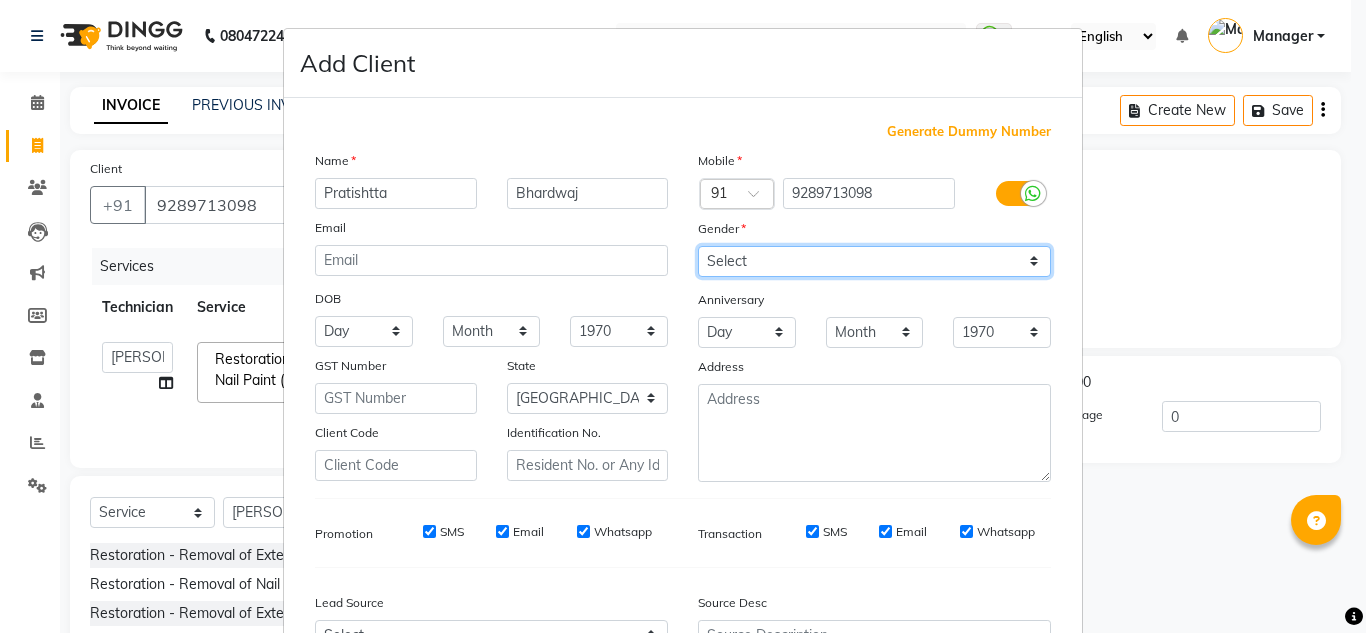 click on "Select [DEMOGRAPHIC_DATA] [DEMOGRAPHIC_DATA] Other Prefer Not To Say" at bounding box center [874, 261] 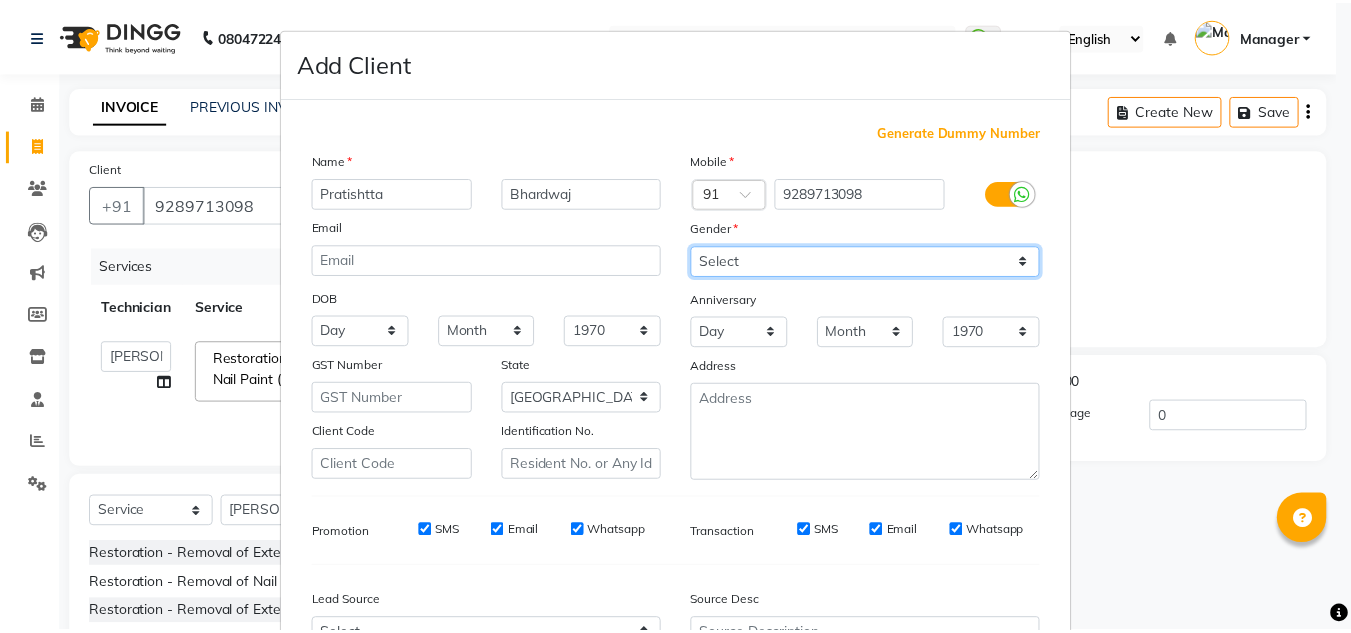 scroll, scrollTop: 216, scrollLeft: 0, axis: vertical 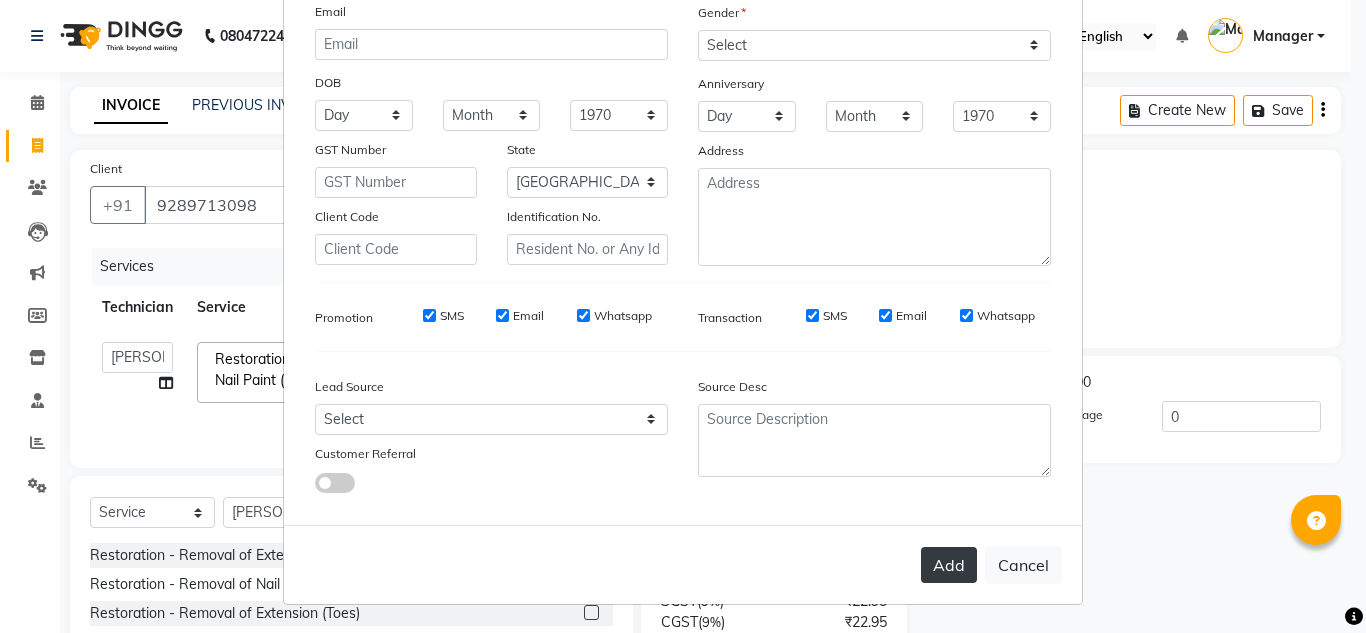 click on "Add" at bounding box center [949, 565] 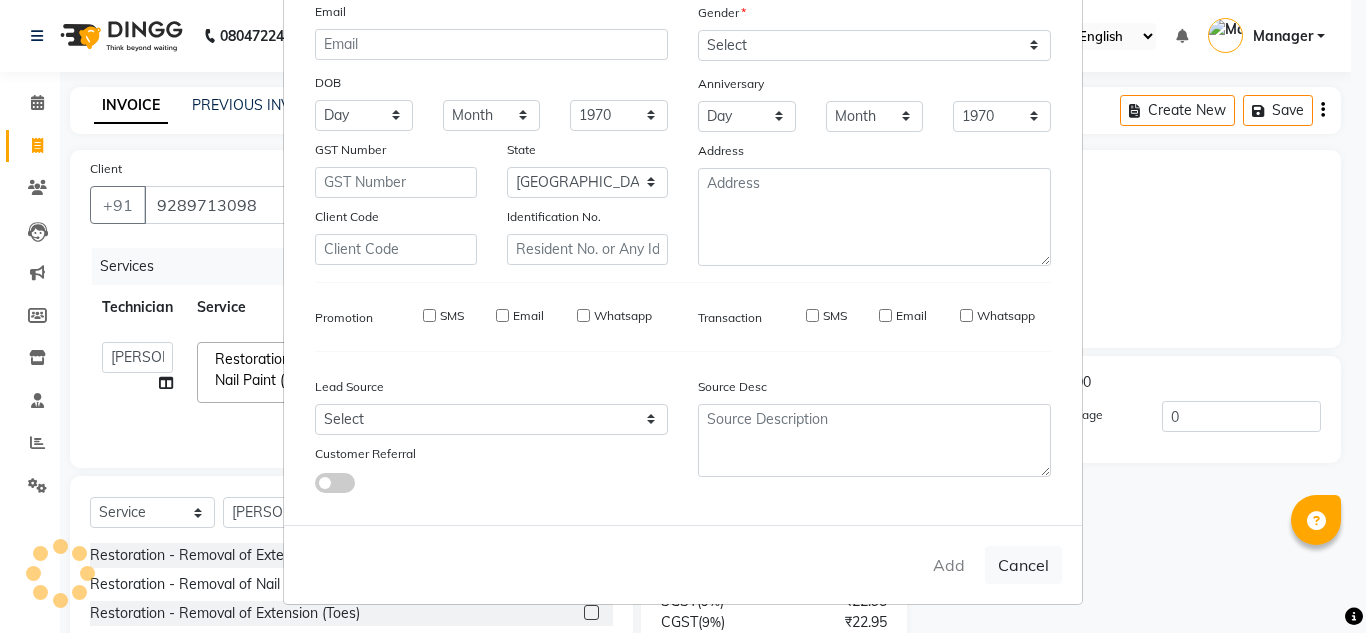 type on "92******98" 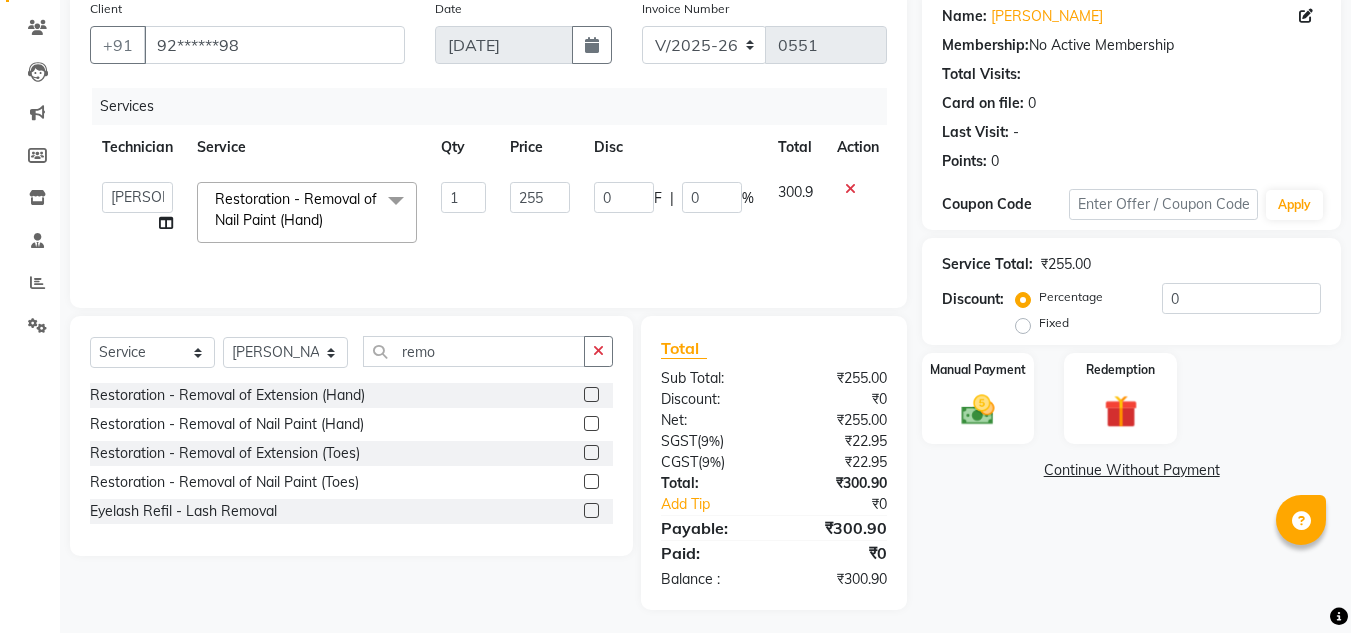 scroll, scrollTop: 167, scrollLeft: 0, axis: vertical 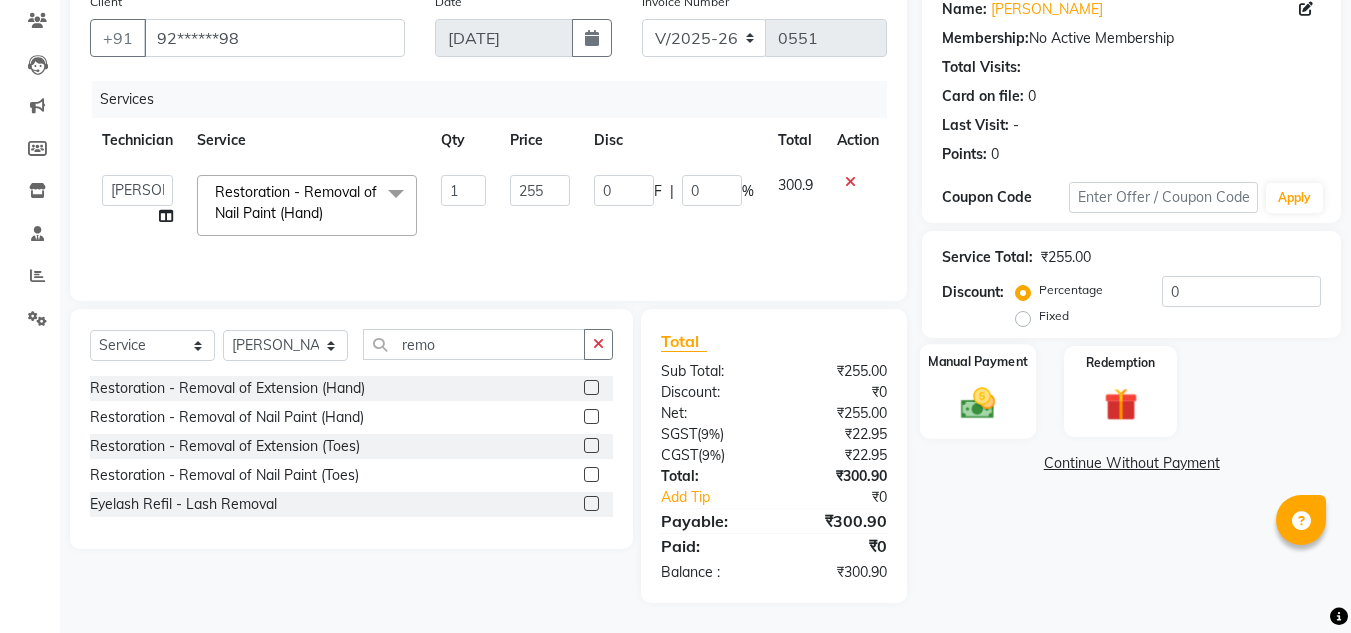 click 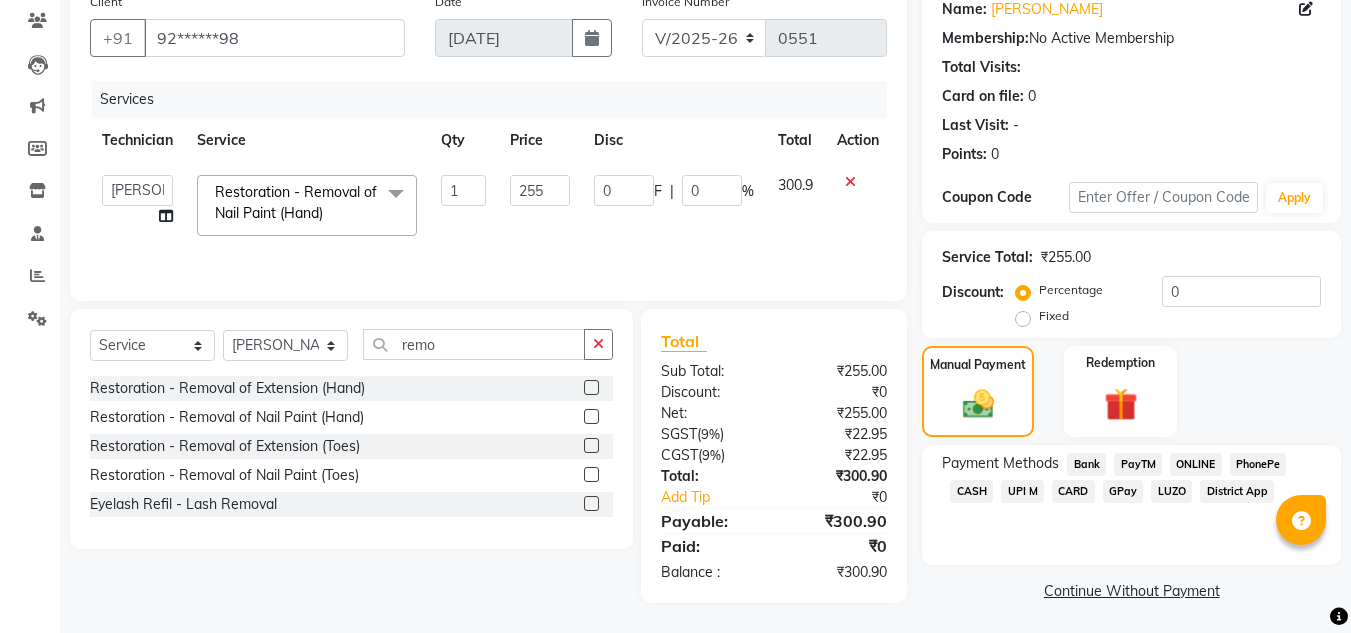 click on "ONLINE" 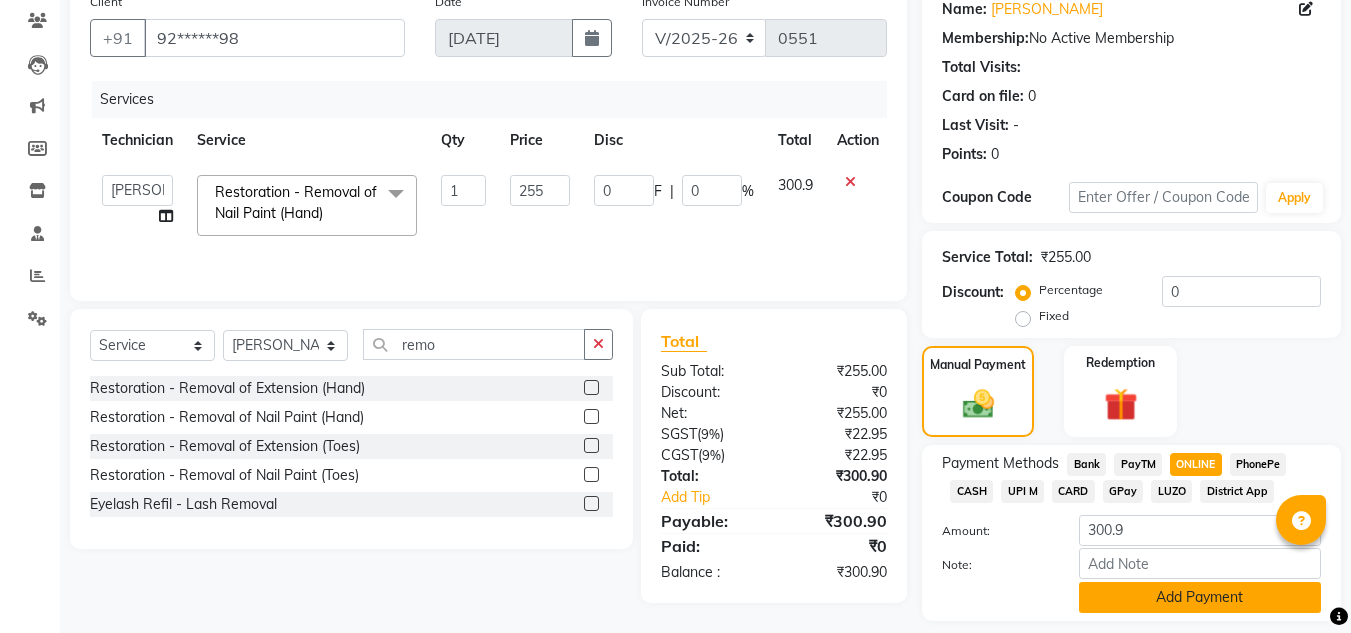 click on "Add Payment" 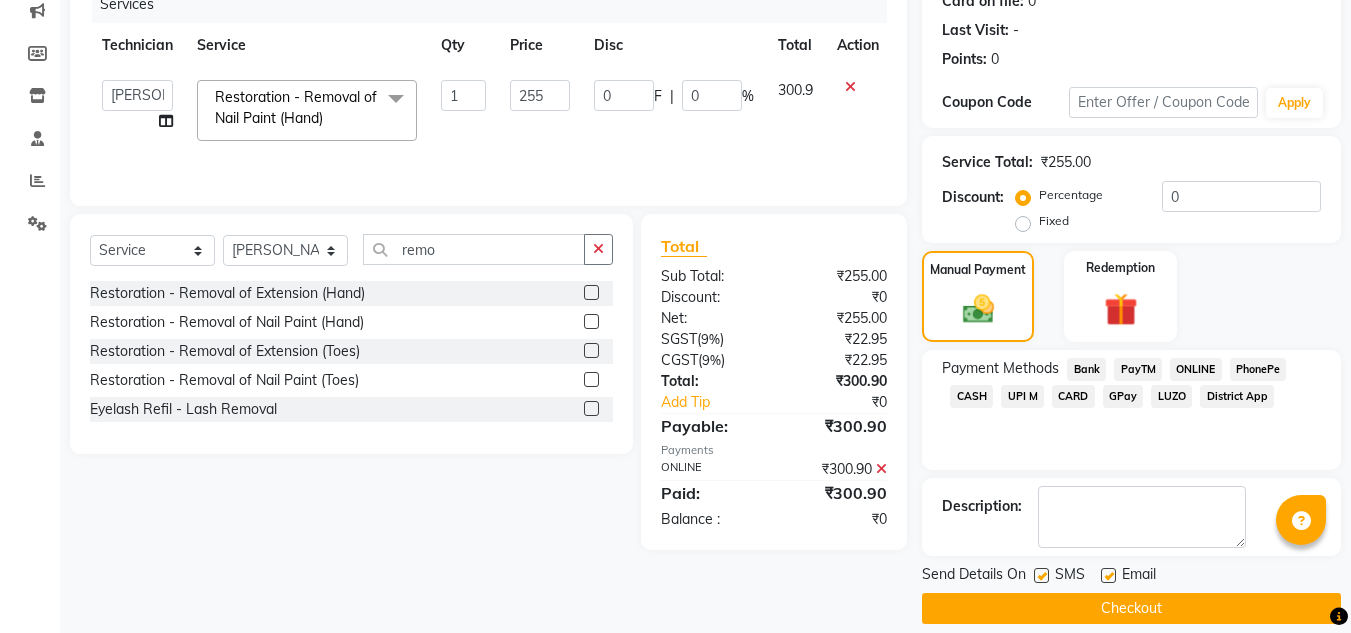 scroll, scrollTop: 283, scrollLeft: 0, axis: vertical 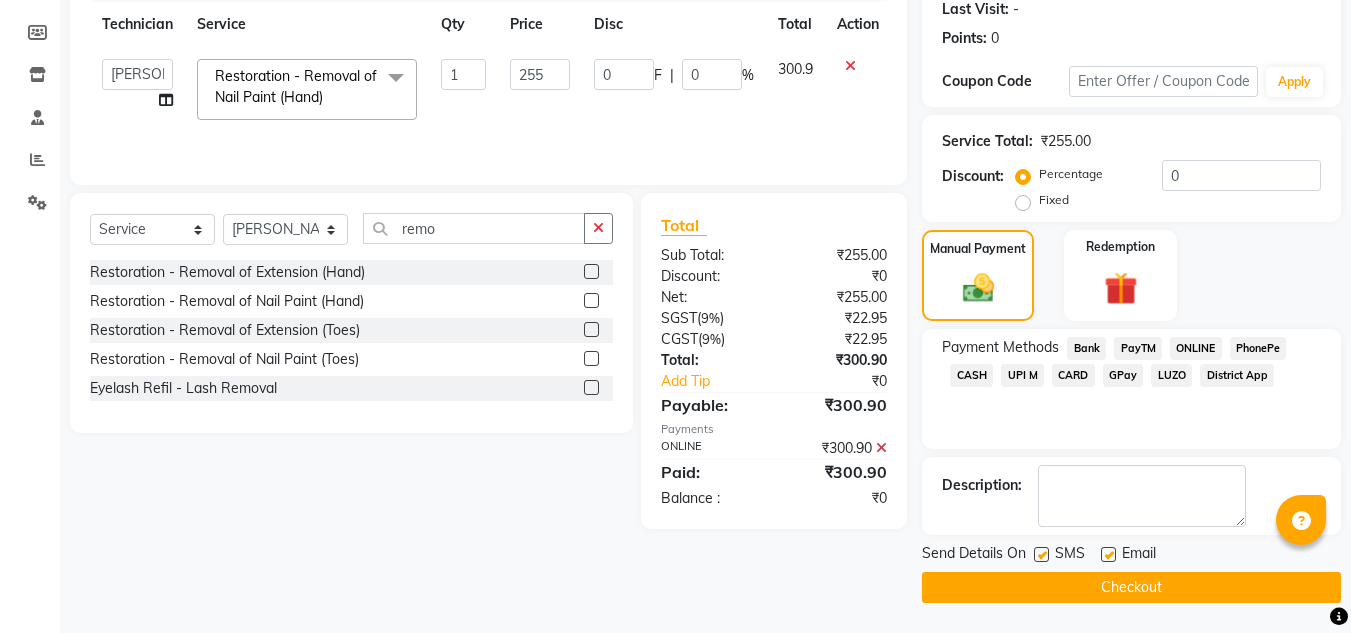 click on "Checkout" 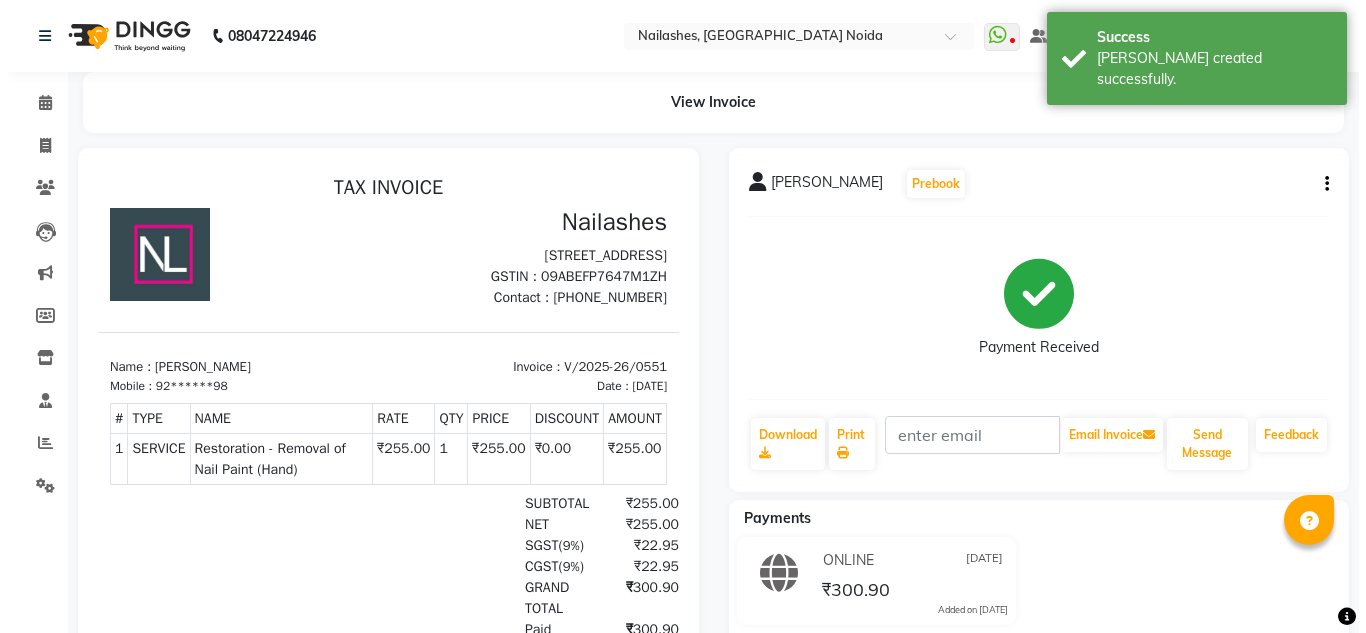 scroll, scrollTop: 0, scrollLeft: 0, axis: both 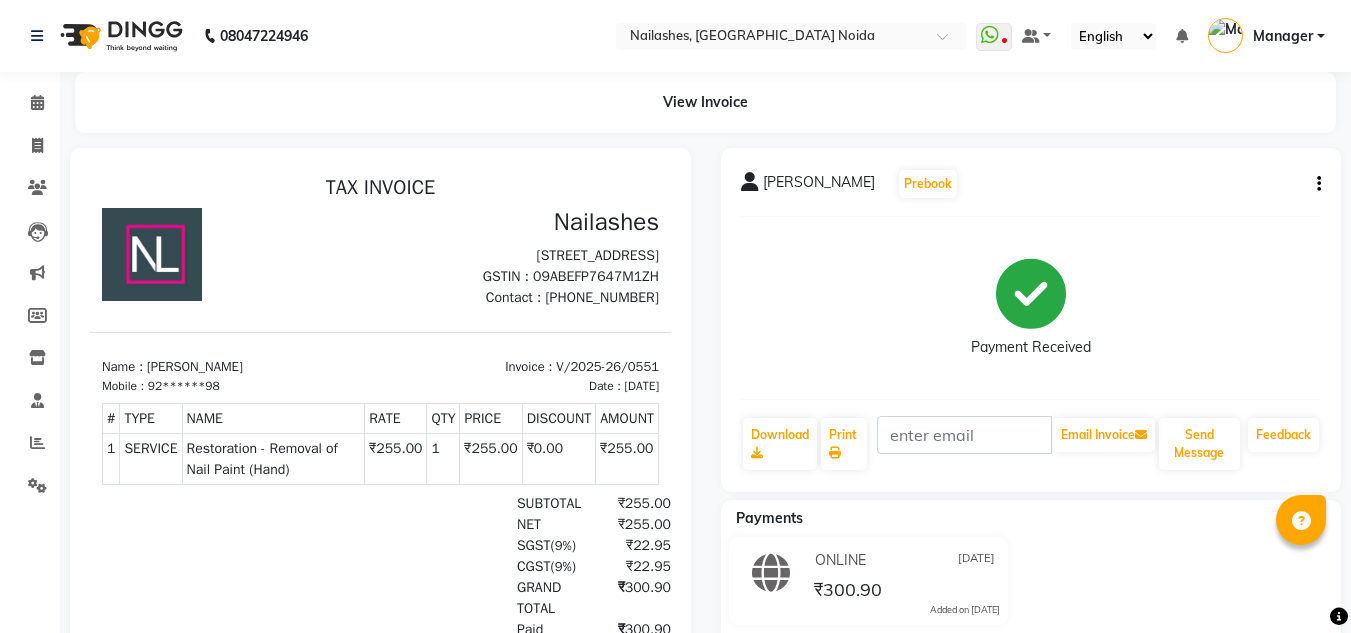 select on "service" 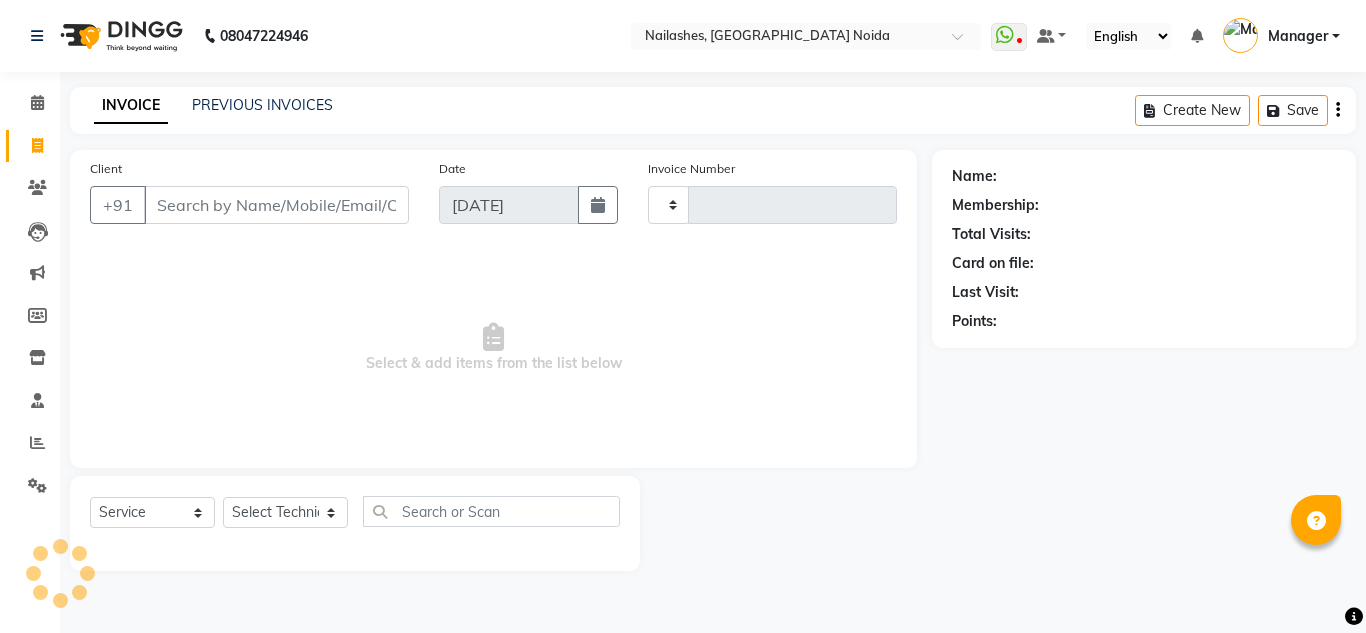 type on "0552" 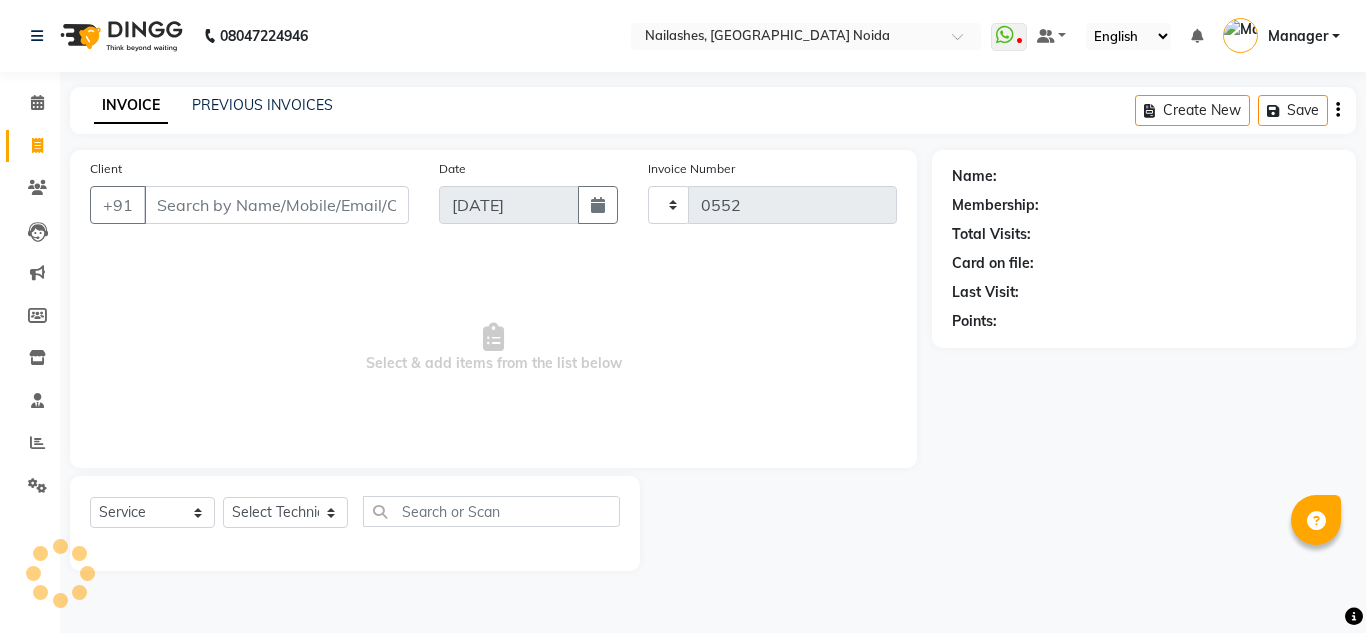 select on "6068" 